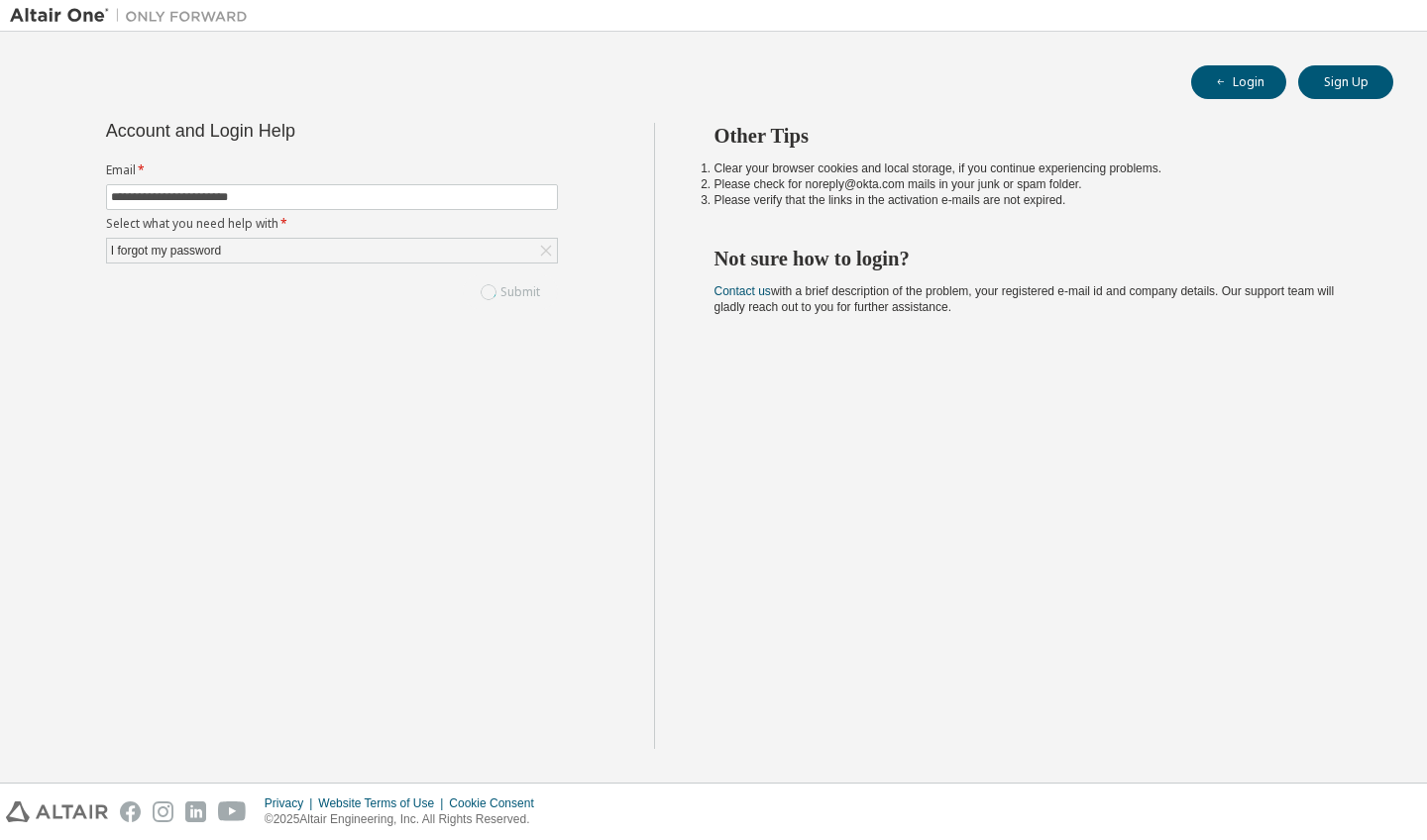 scroll, scrollTop: 0, scrollLeft: 0, axis: both 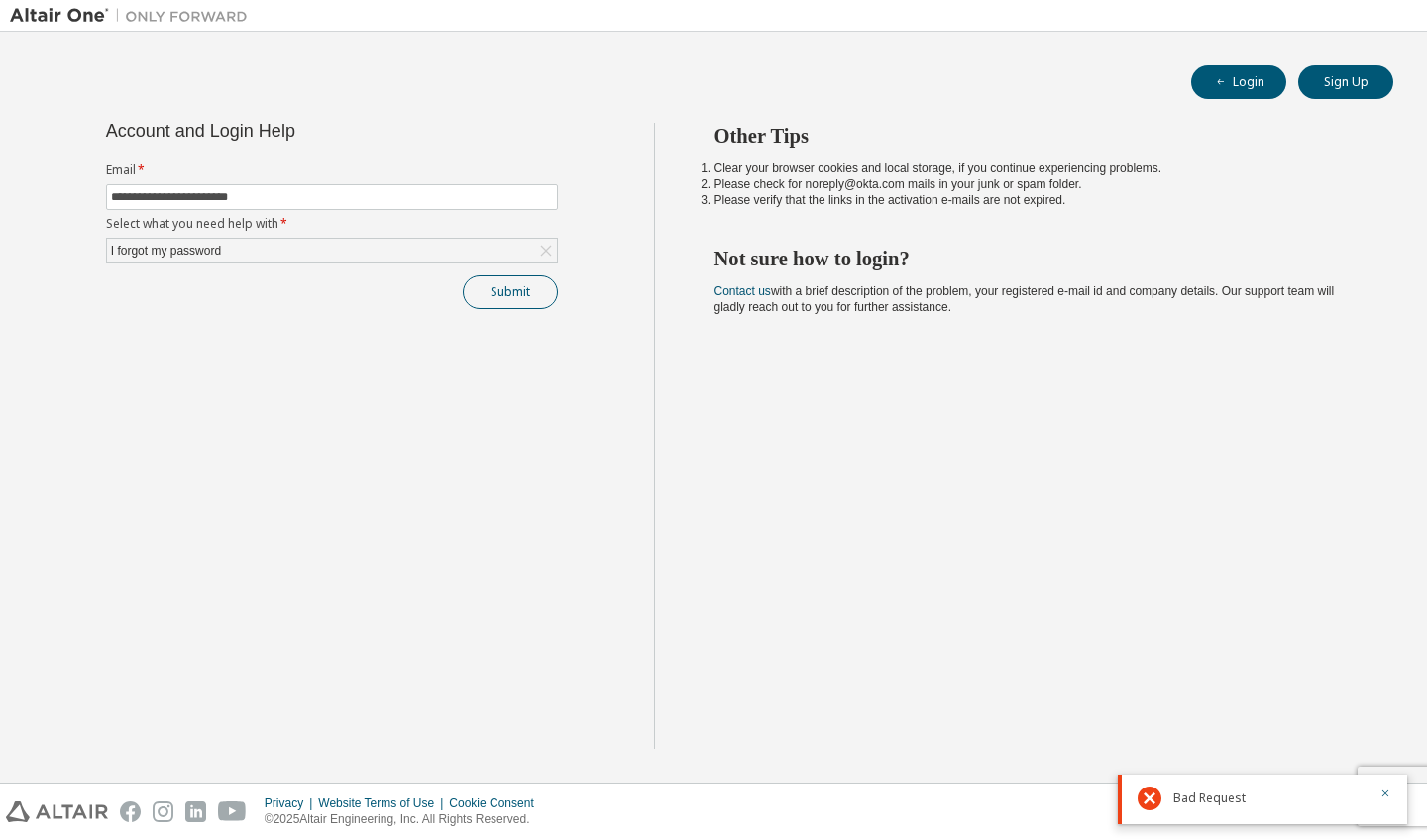 click on "Submit" at bounding box center [510, 292] 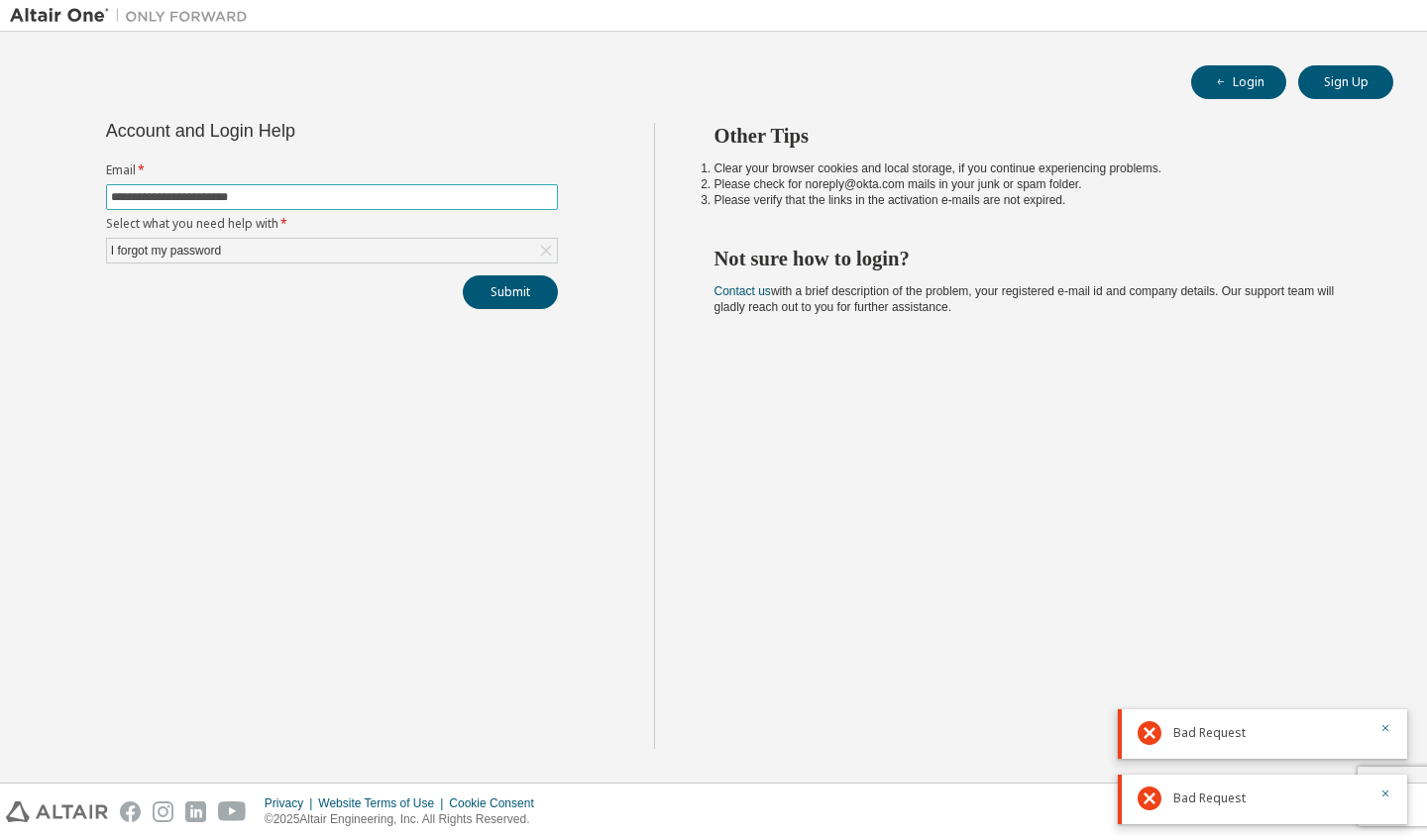 click on "**********" at bounding box center [332, 197] 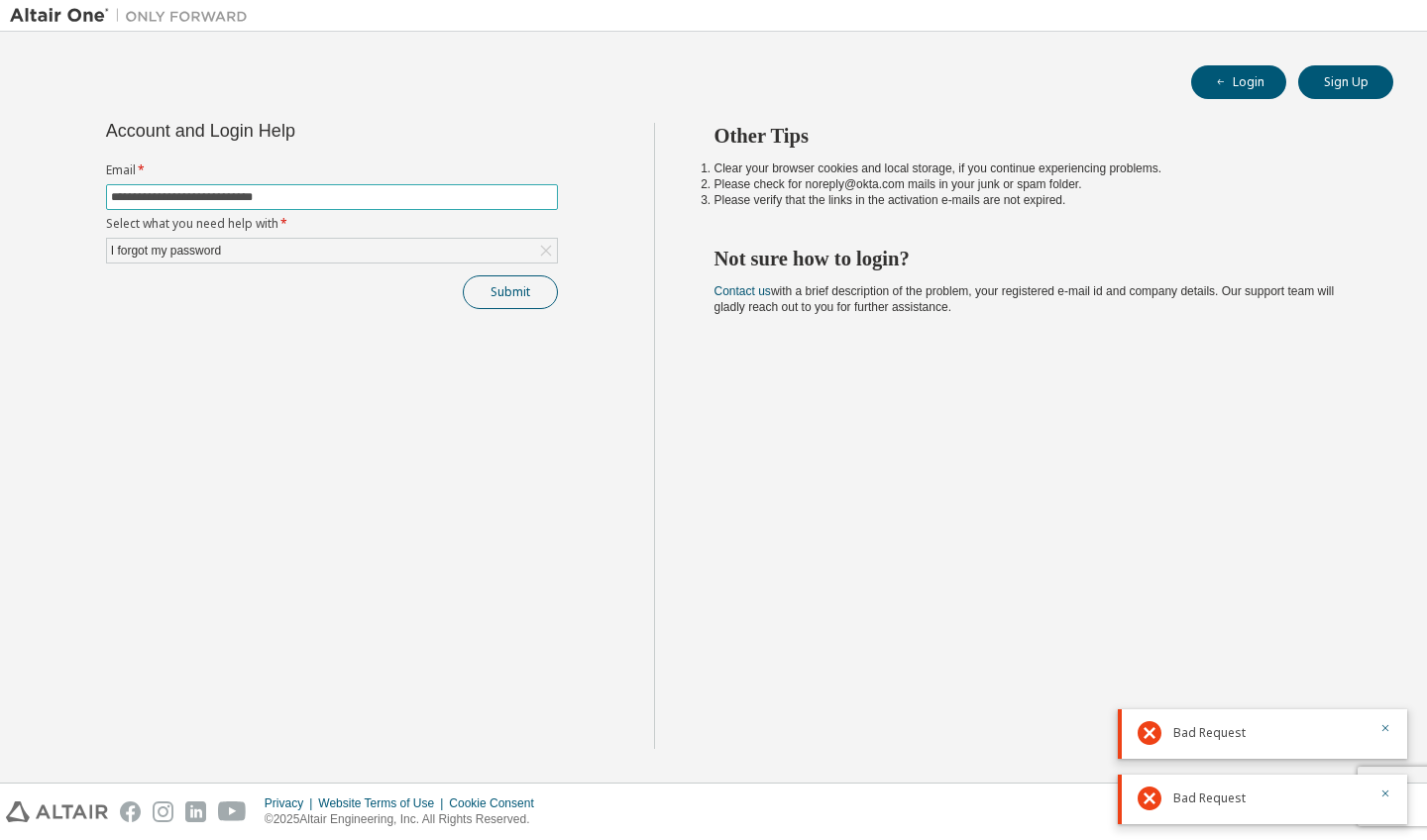 type on "**********" 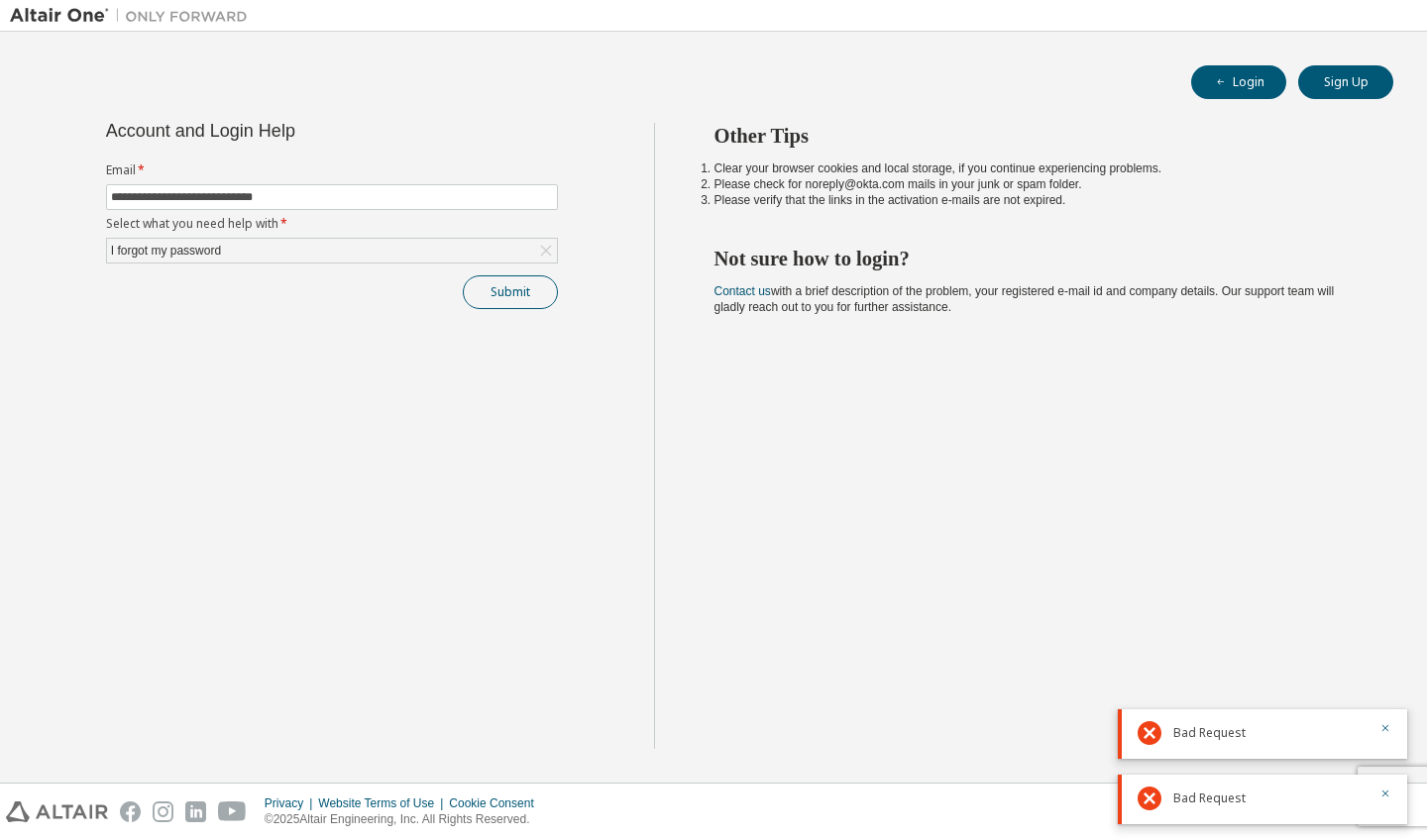 click on "Submit" at bounding box center (510, 292) 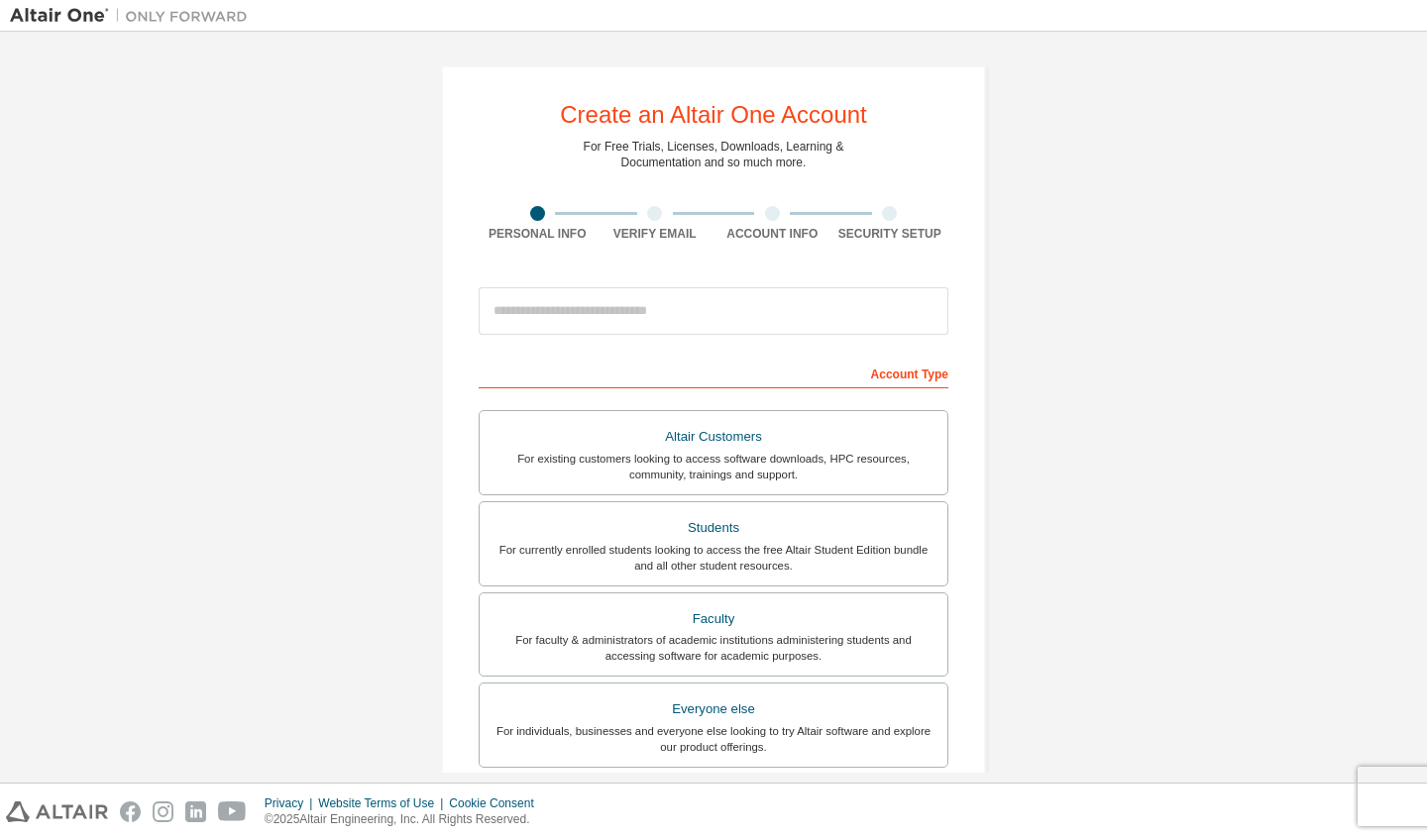 scroll, scrollTop: 0, scrollLeft: 0, axis: both 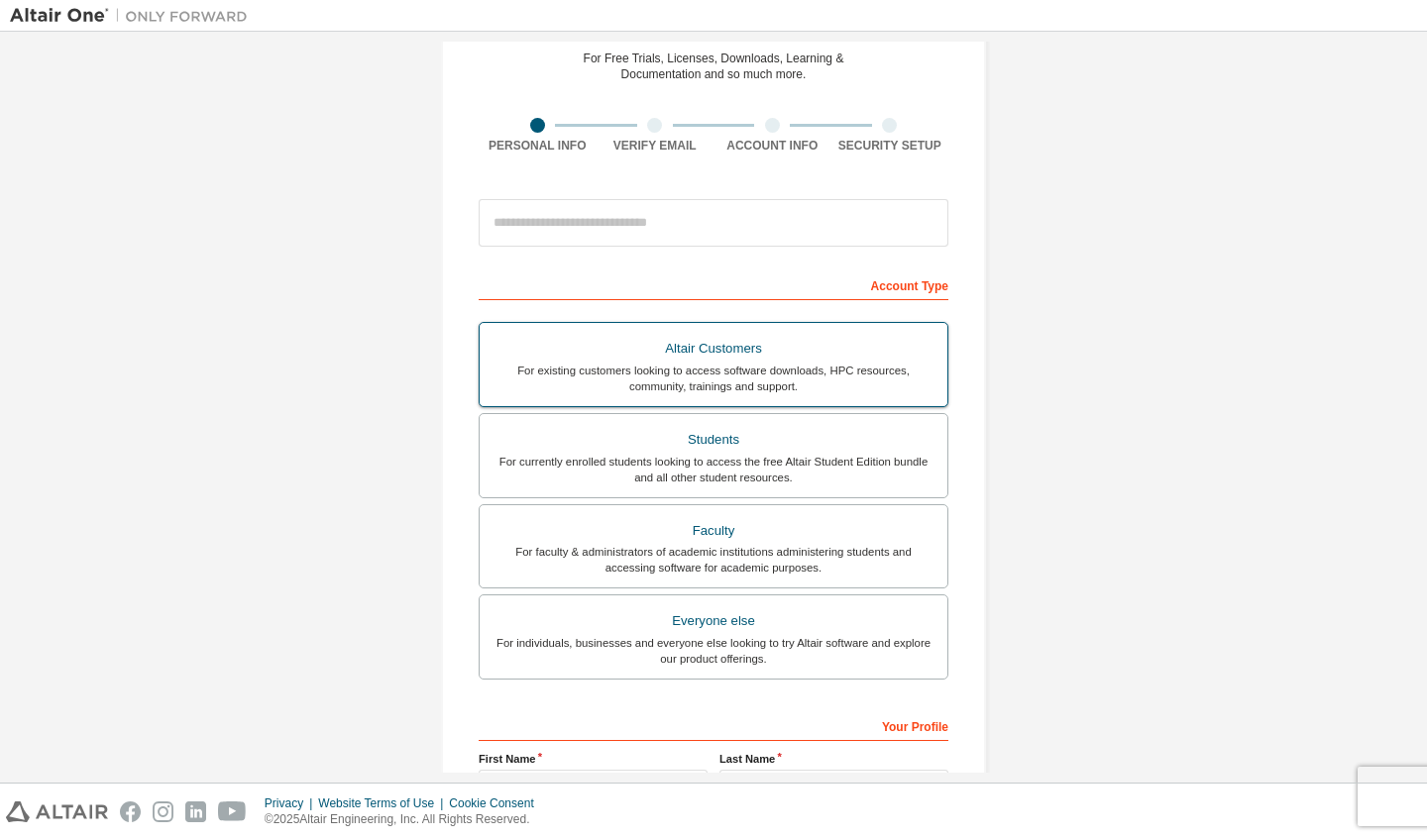click on "For existing customers looking to access software downloads, HPC resources, community, trainings and support." at bounding box center [714, 378] 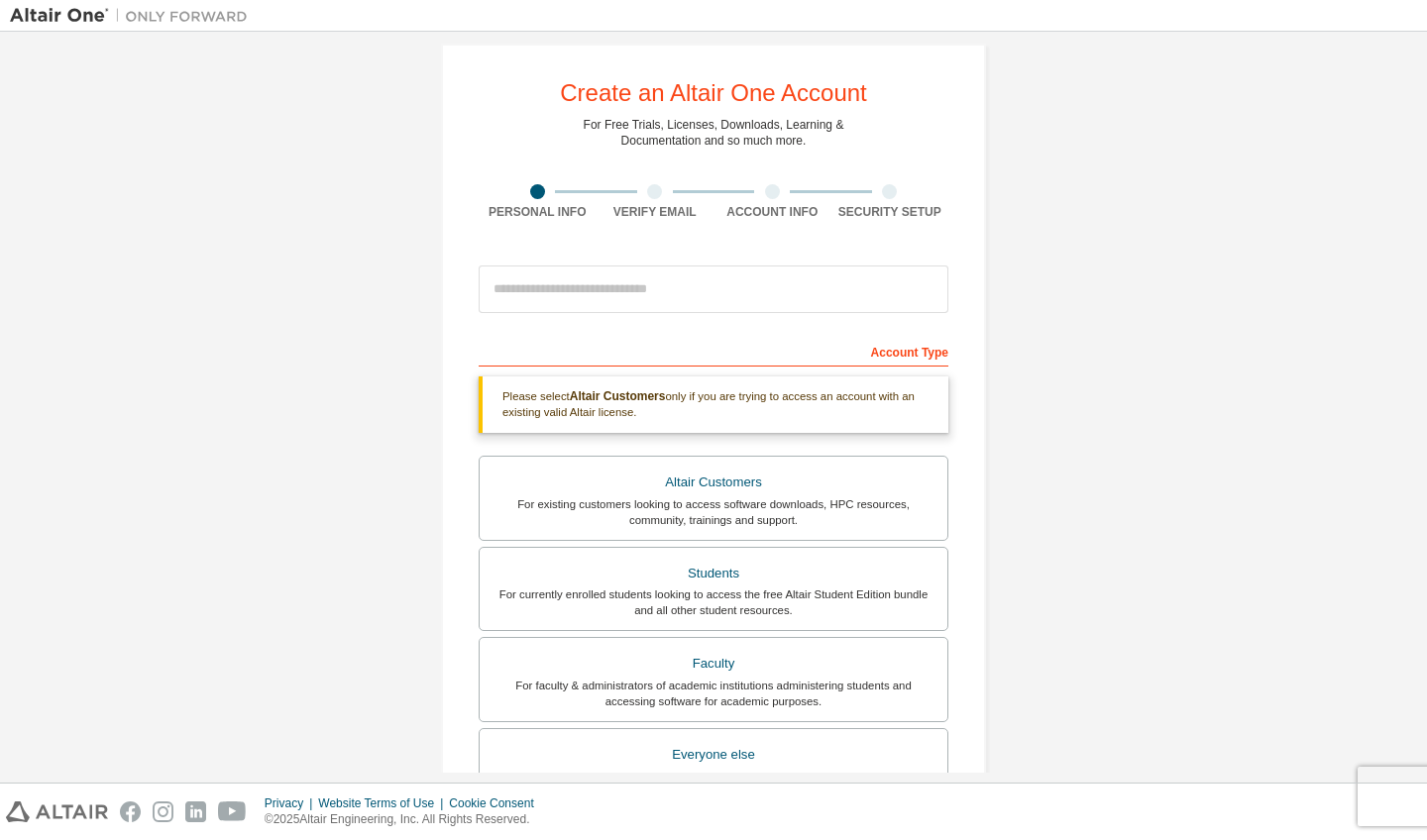 scroll, scrollTop: 27, scrollLeft: 0, axis: vertical 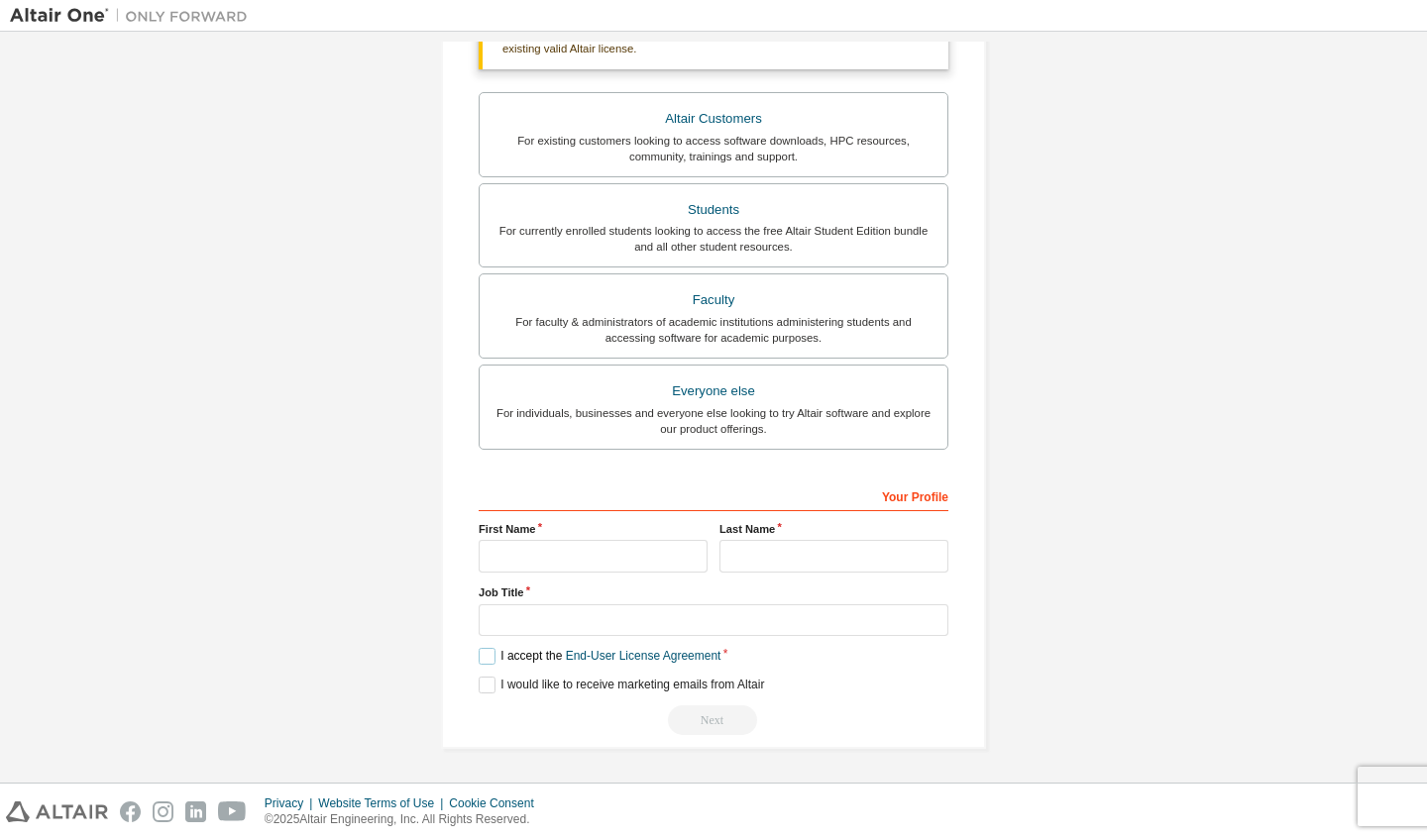 click on "I accept the    End-User License Agreement" at bounding box center (600, 656) 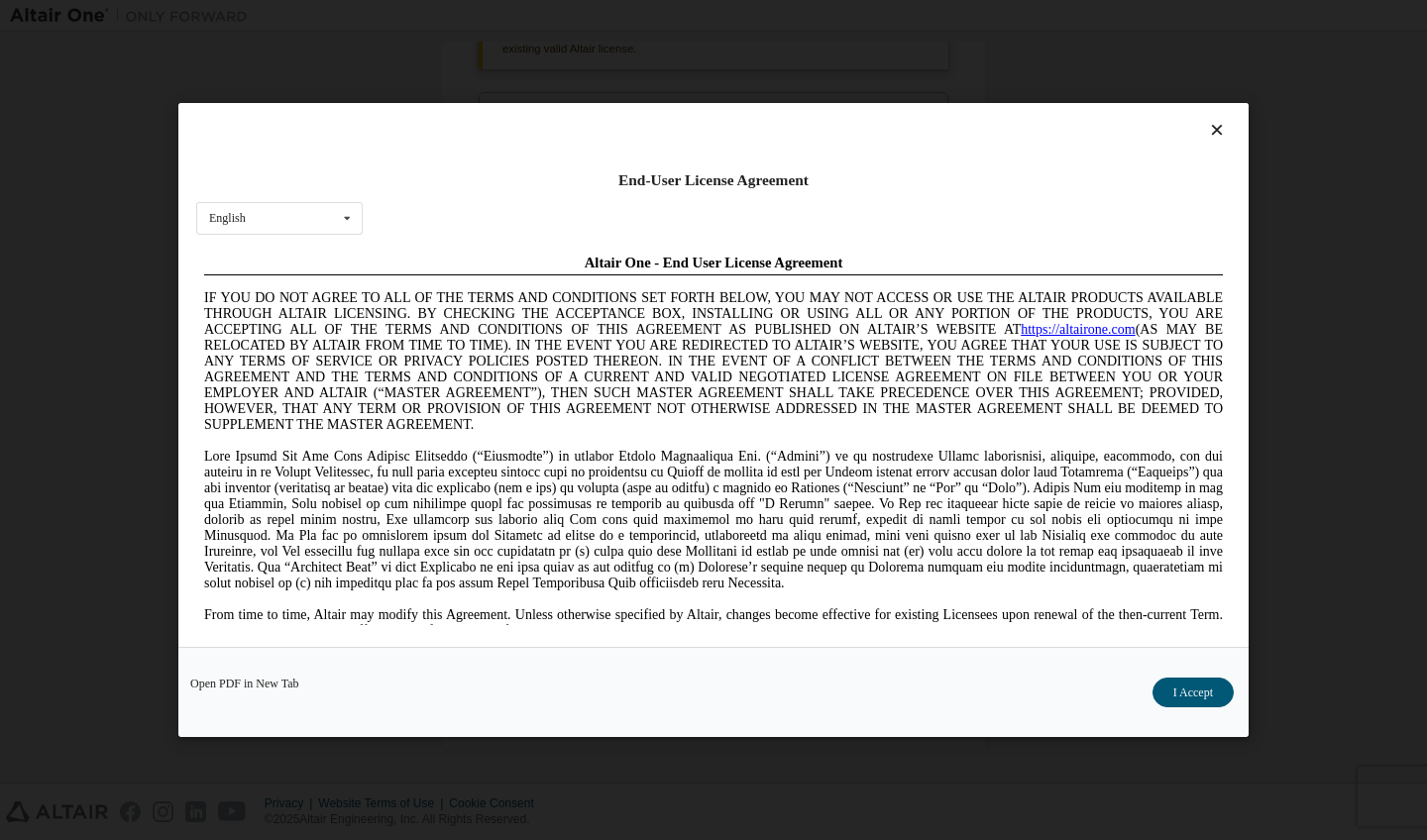 scroll, scrollTop: 0, scrollLeft: 0, axis: both 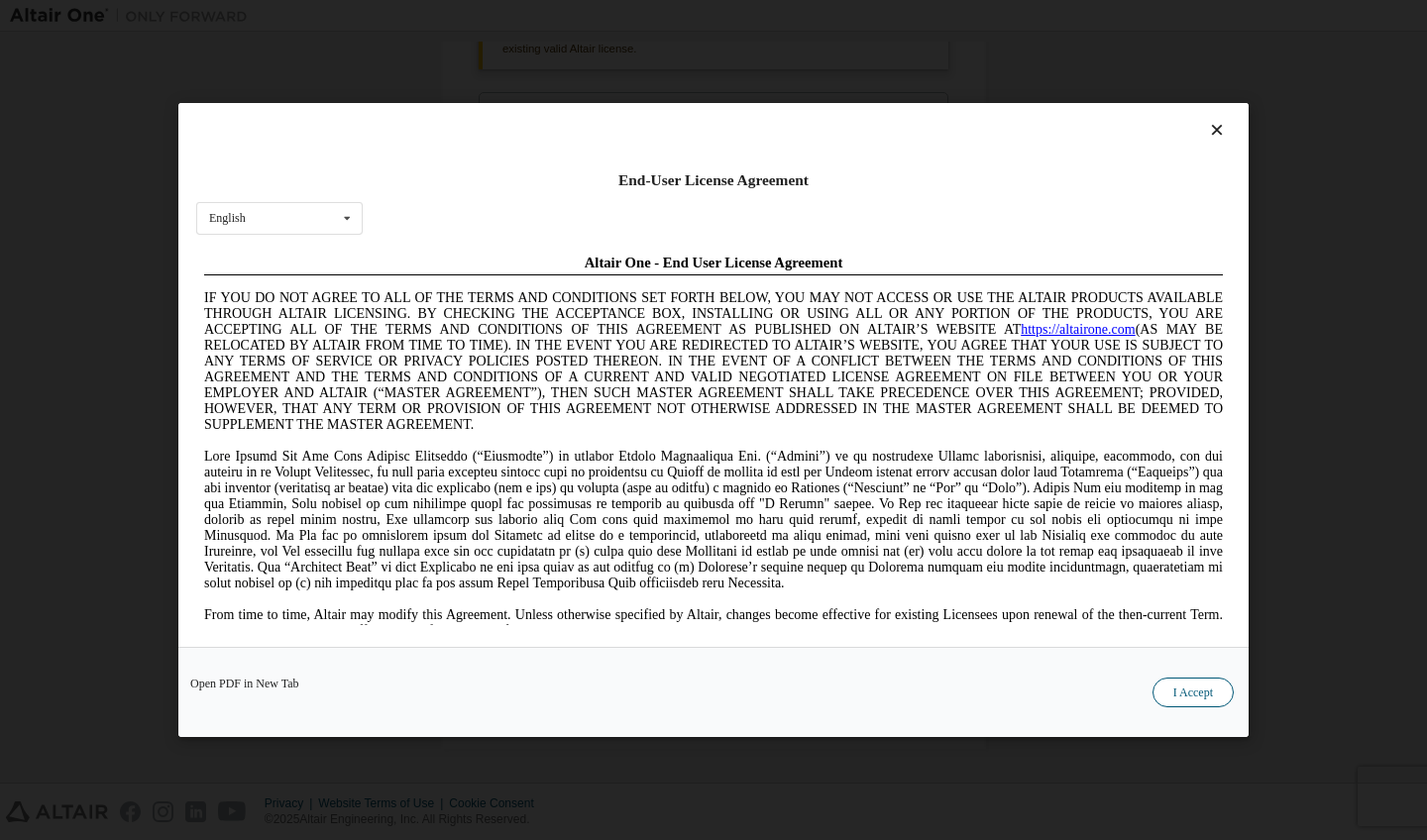 click on "I Accept" at bounding box center (1193, 692) 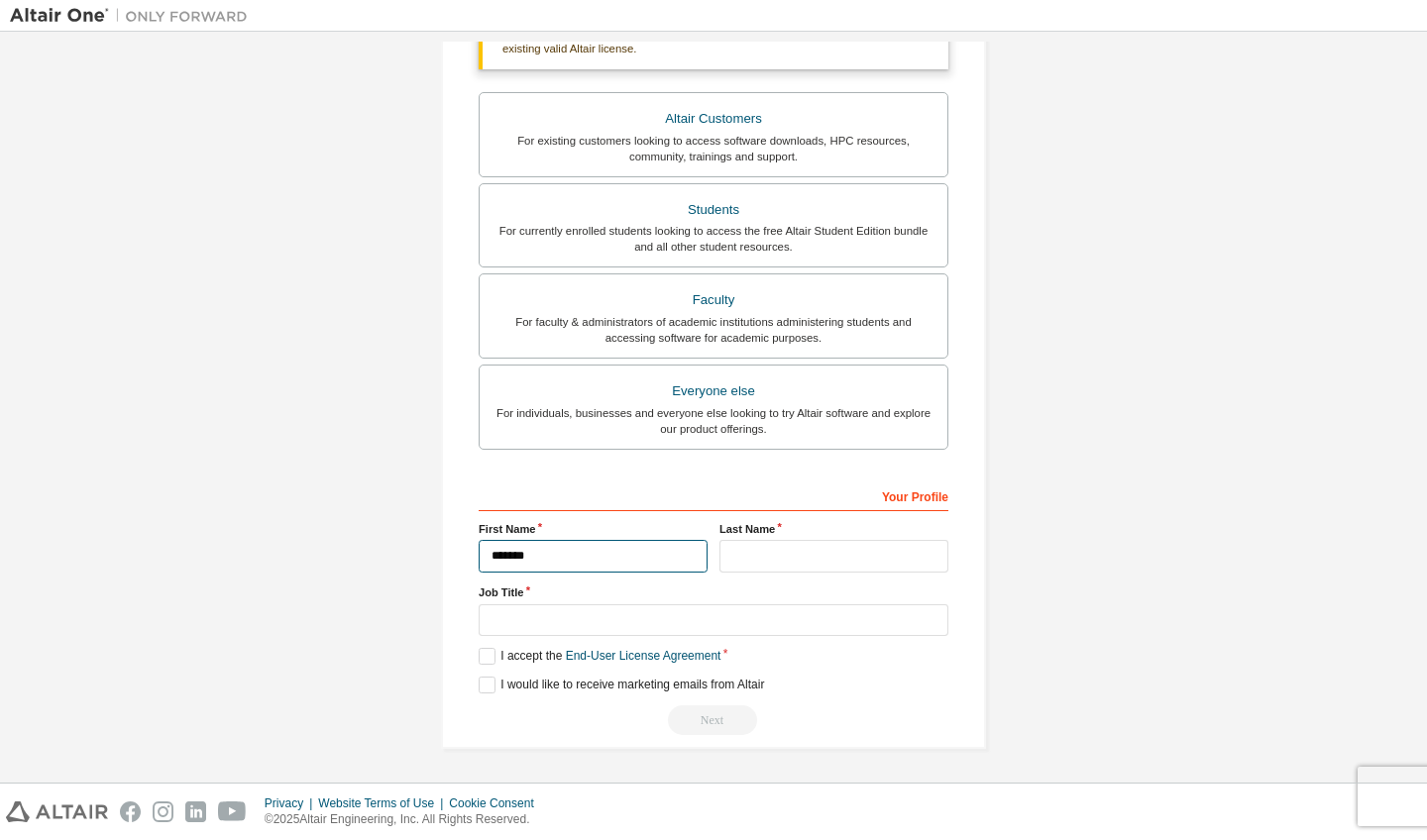 type on "*******" 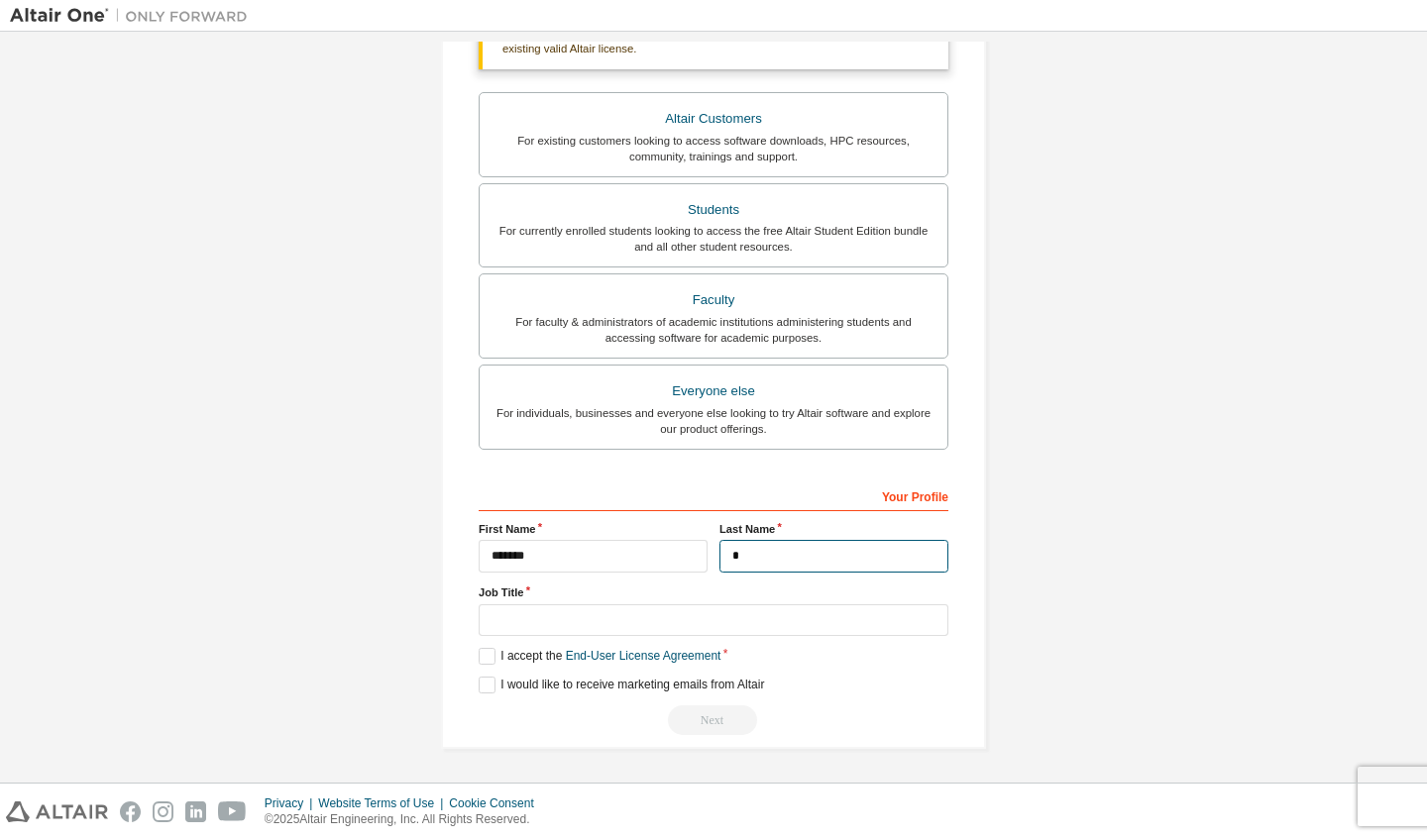 scroll, scrollTop: 387, scrollLeft: 0, axis: vertical 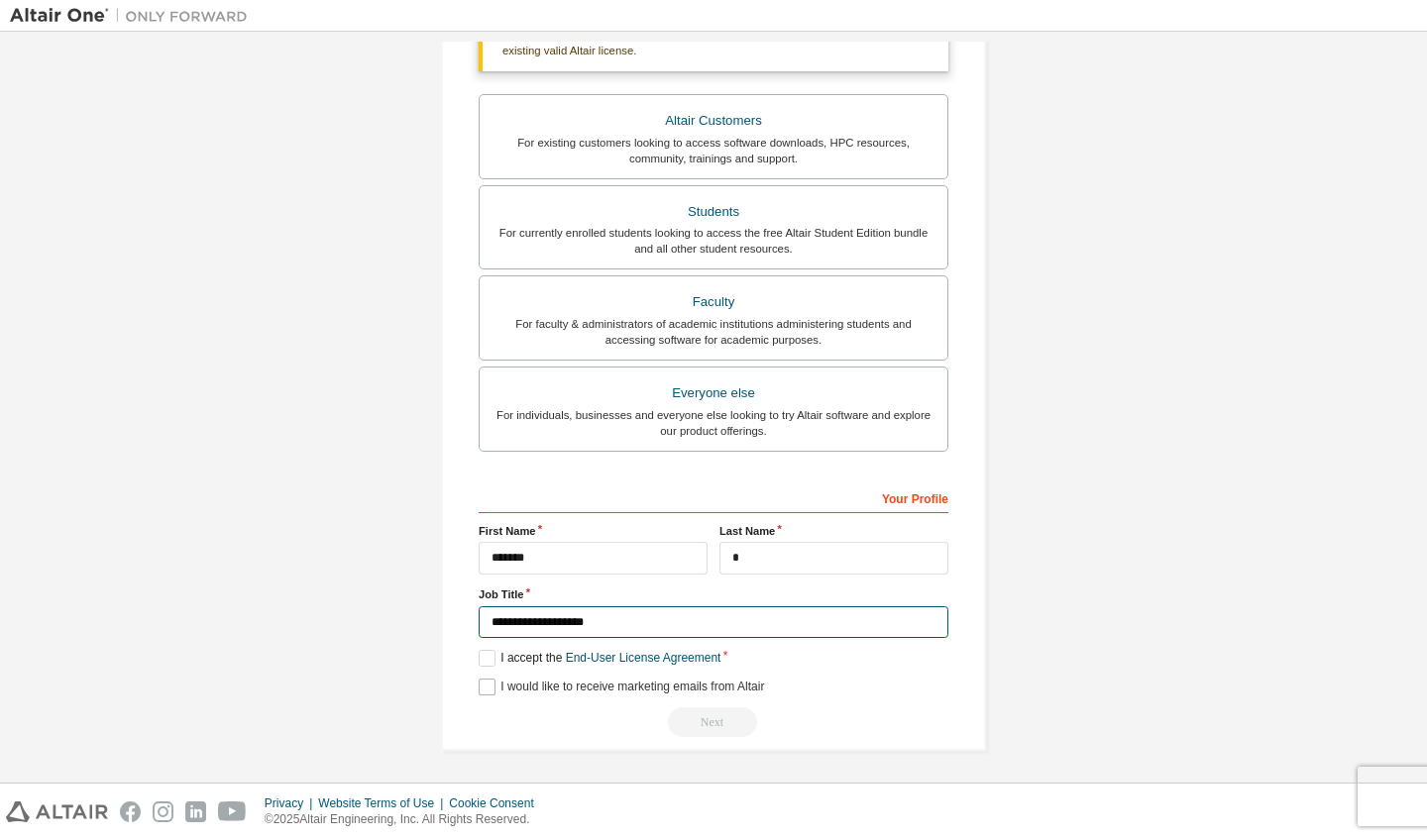 type on "**********" 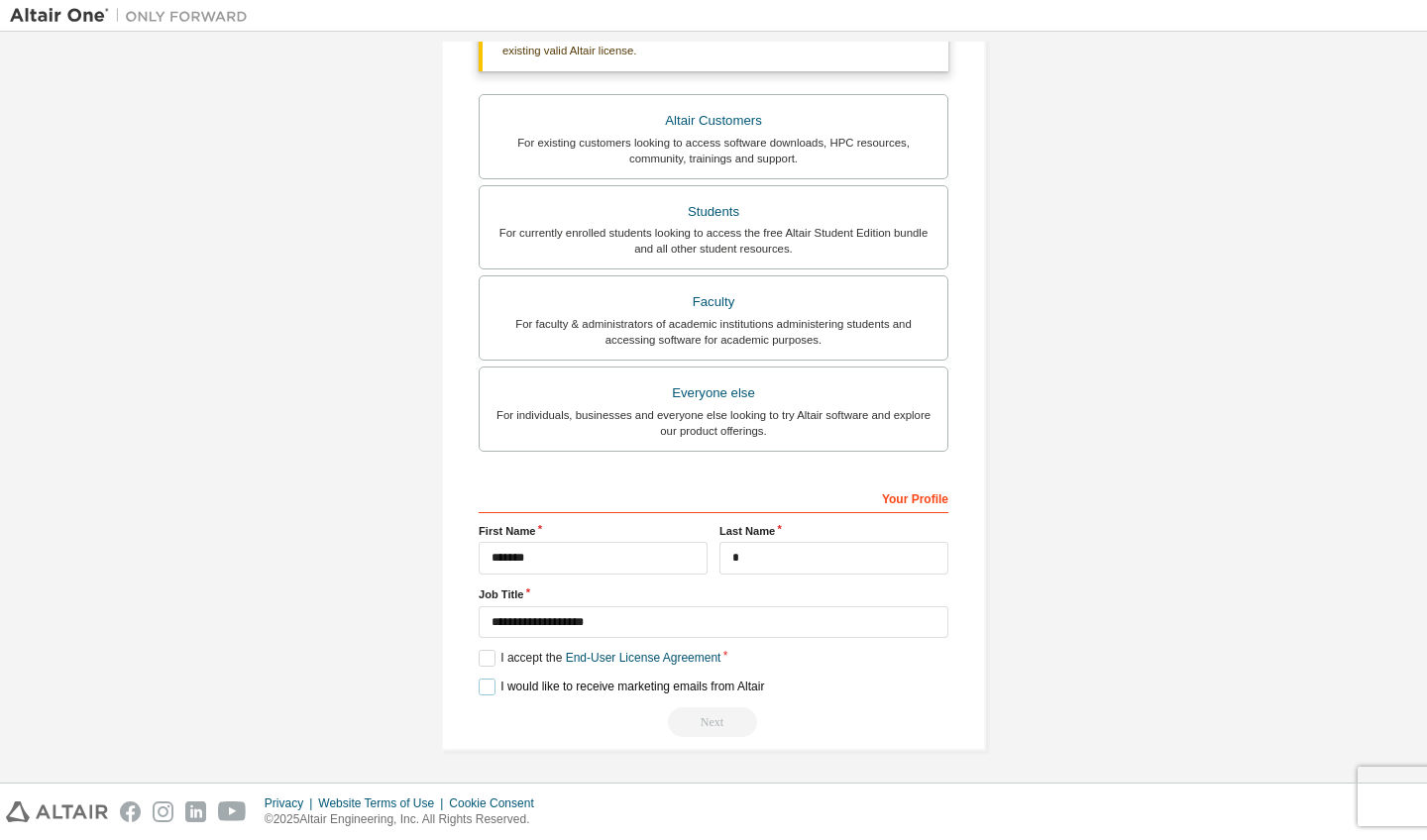 click on "I would like to receive marketing emails from Altair" at bounding box center (621, 686) 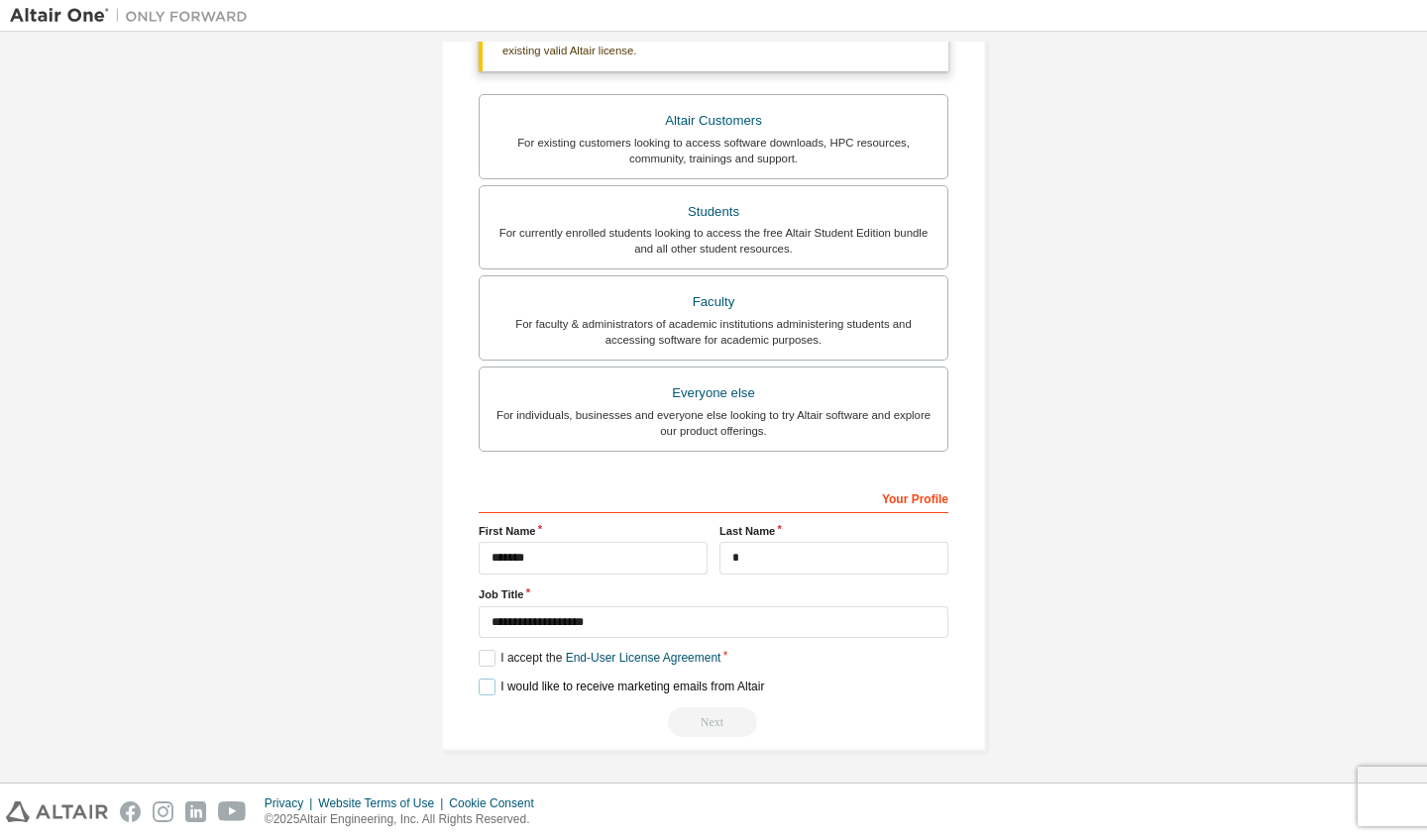 click on "I would like to receive marketing emails from Altair" at bounding box center (621, 686) 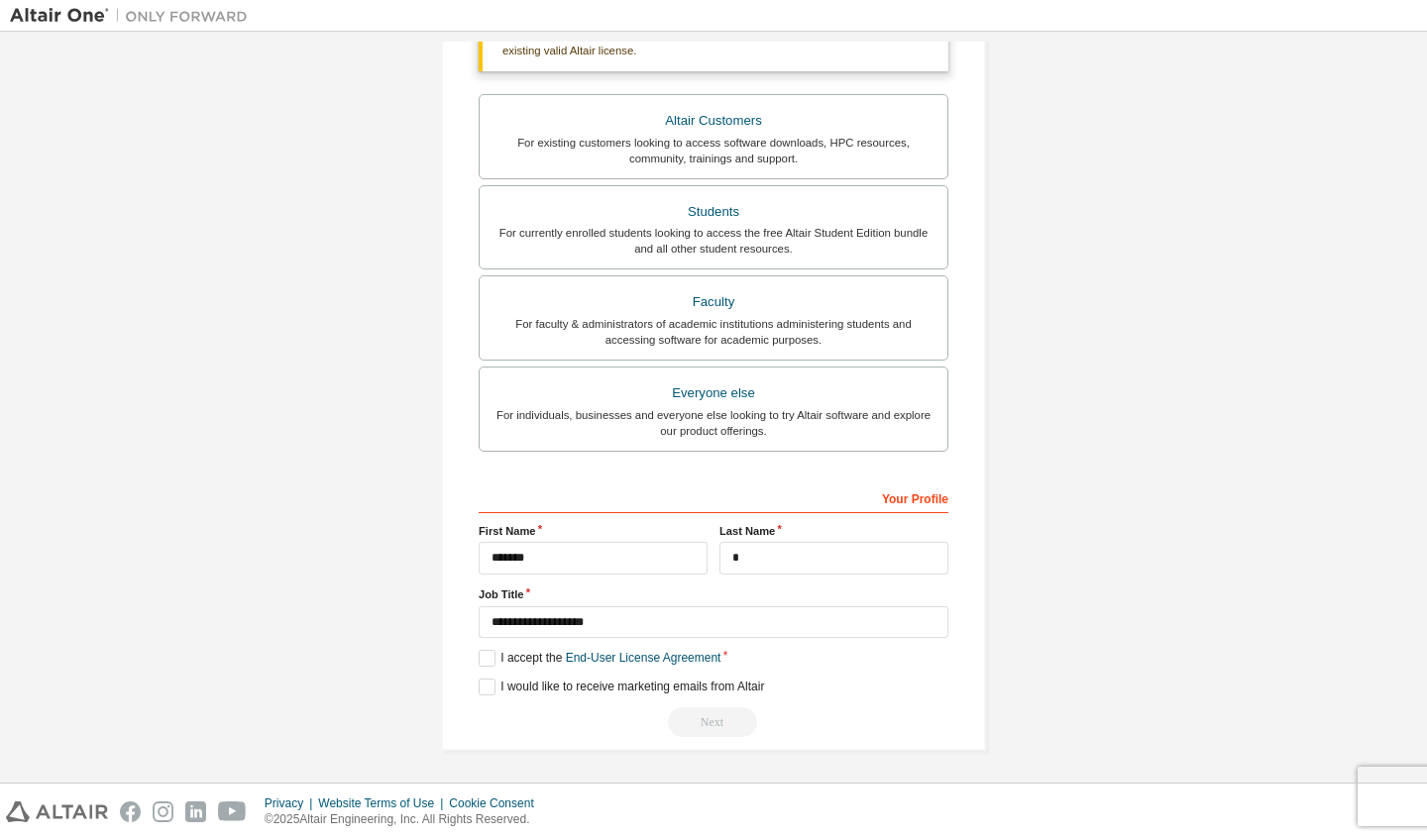 click on "Next" at bounding box center [714, 722] 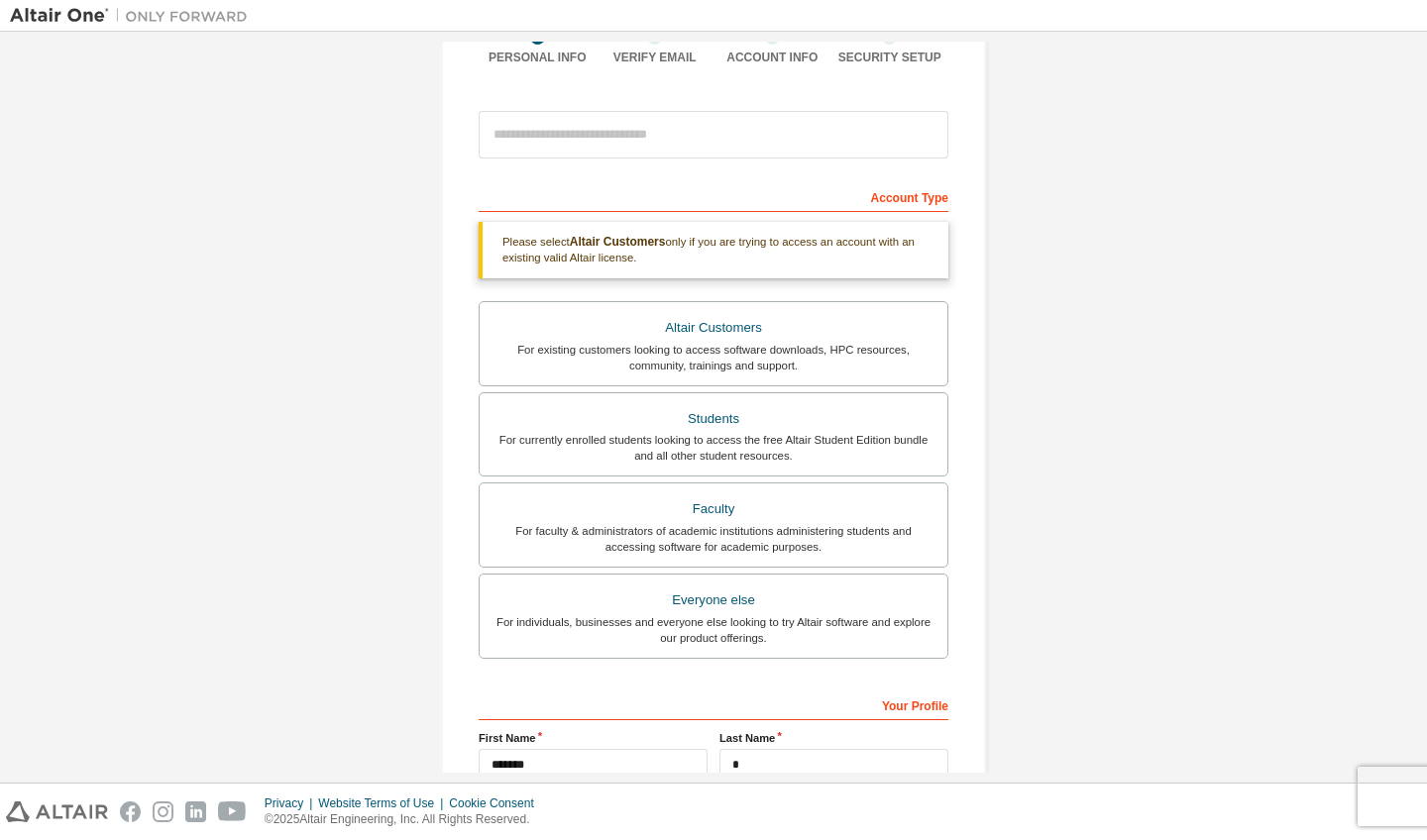scroll, scrollTop: 170, scrollLeft: 0, axis: vertical 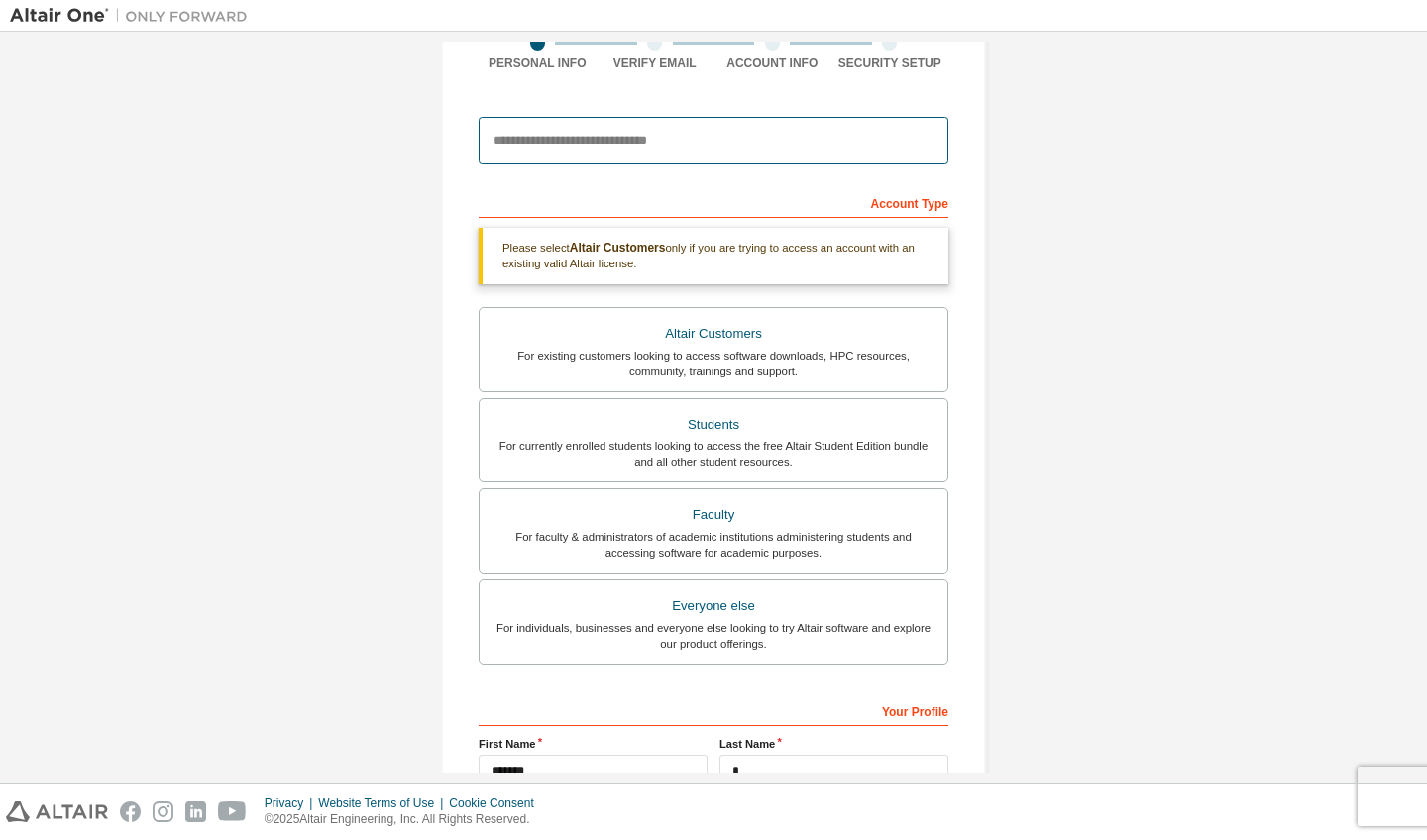 click at bounding box center [714, 141] 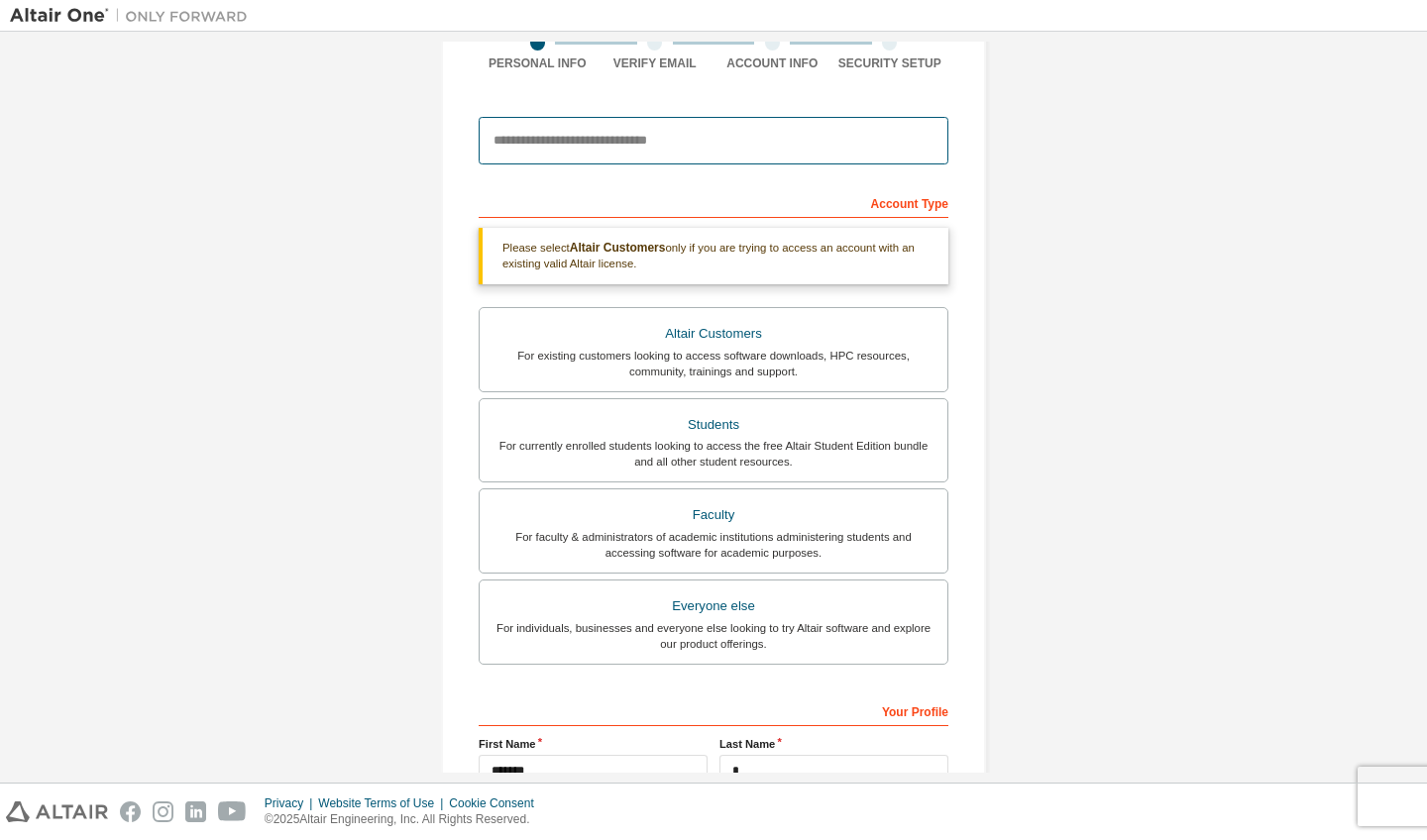 paste on "**********" 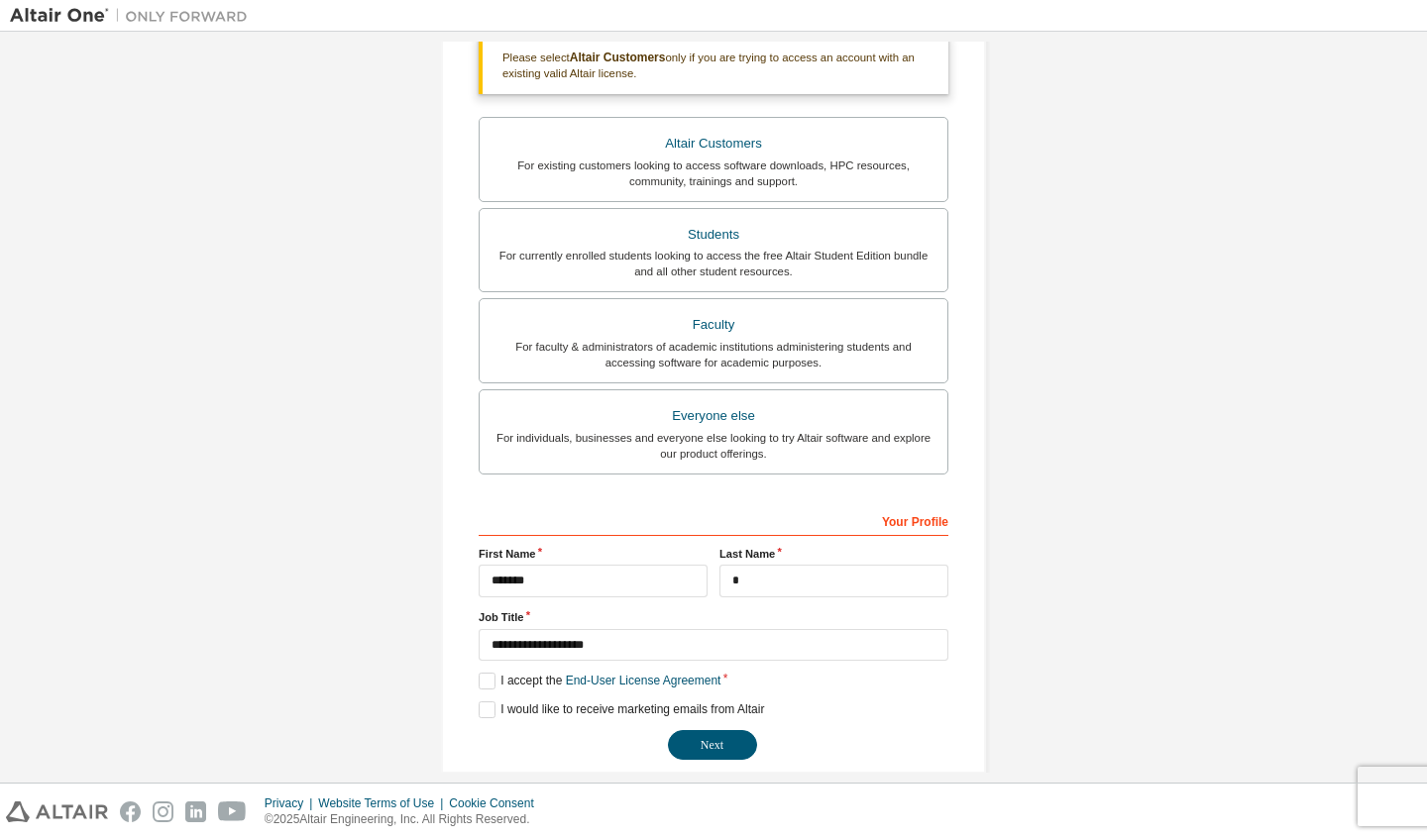 scroll, scrollTop: 383, scrollLeft: 0, axis: vertical 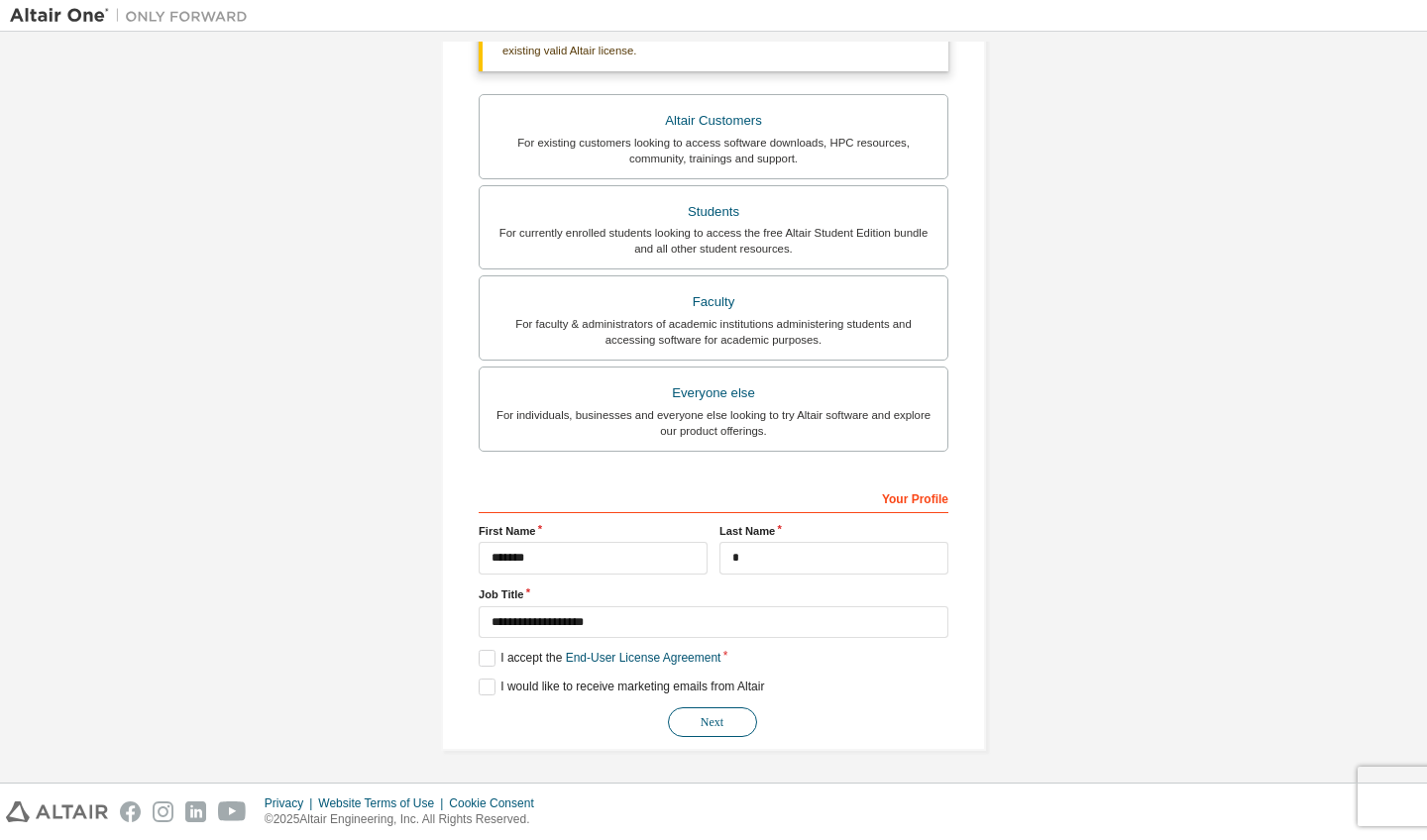 type on "**********" 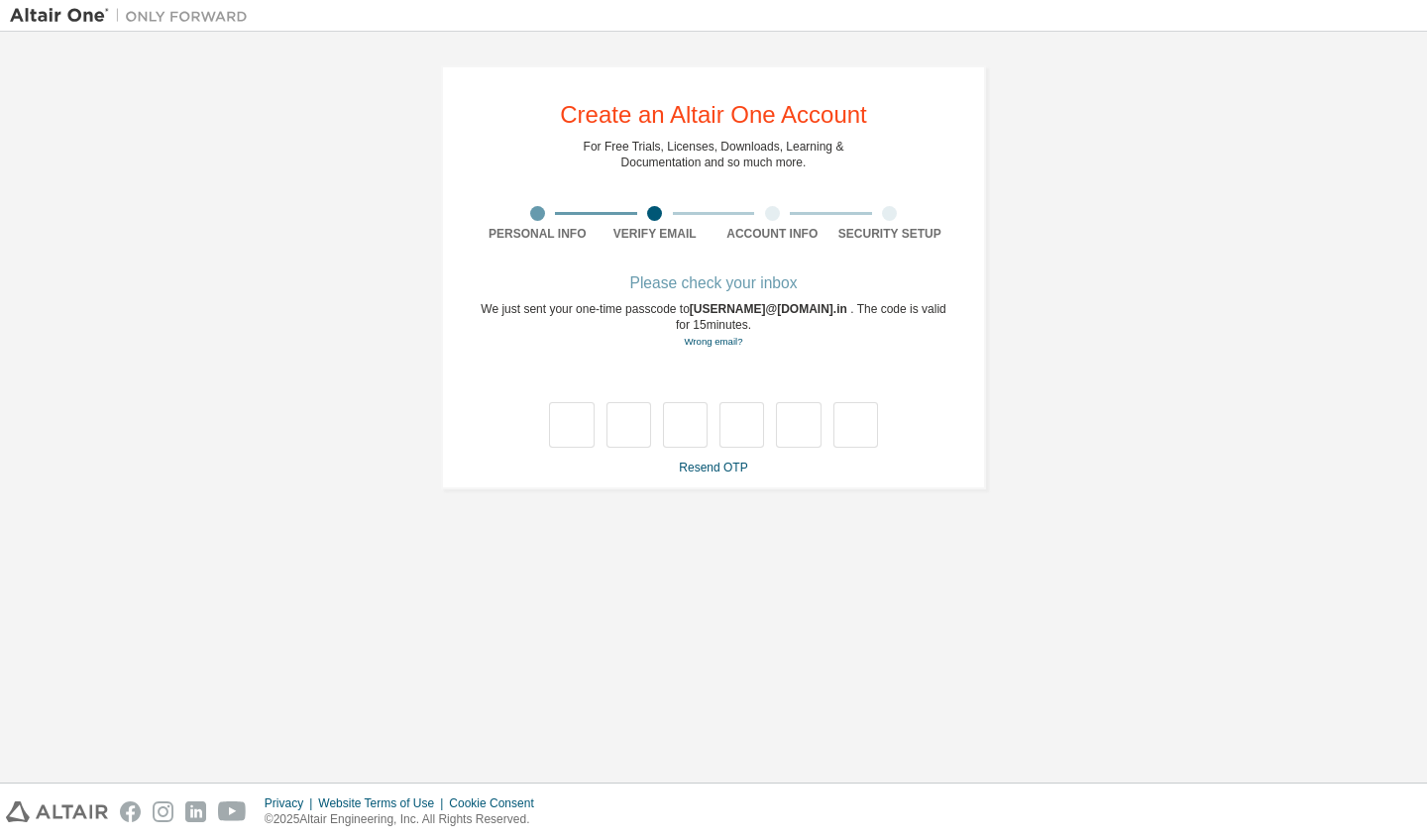 scroll, scrollTop: 0, scrollLeft: 0, axis: both 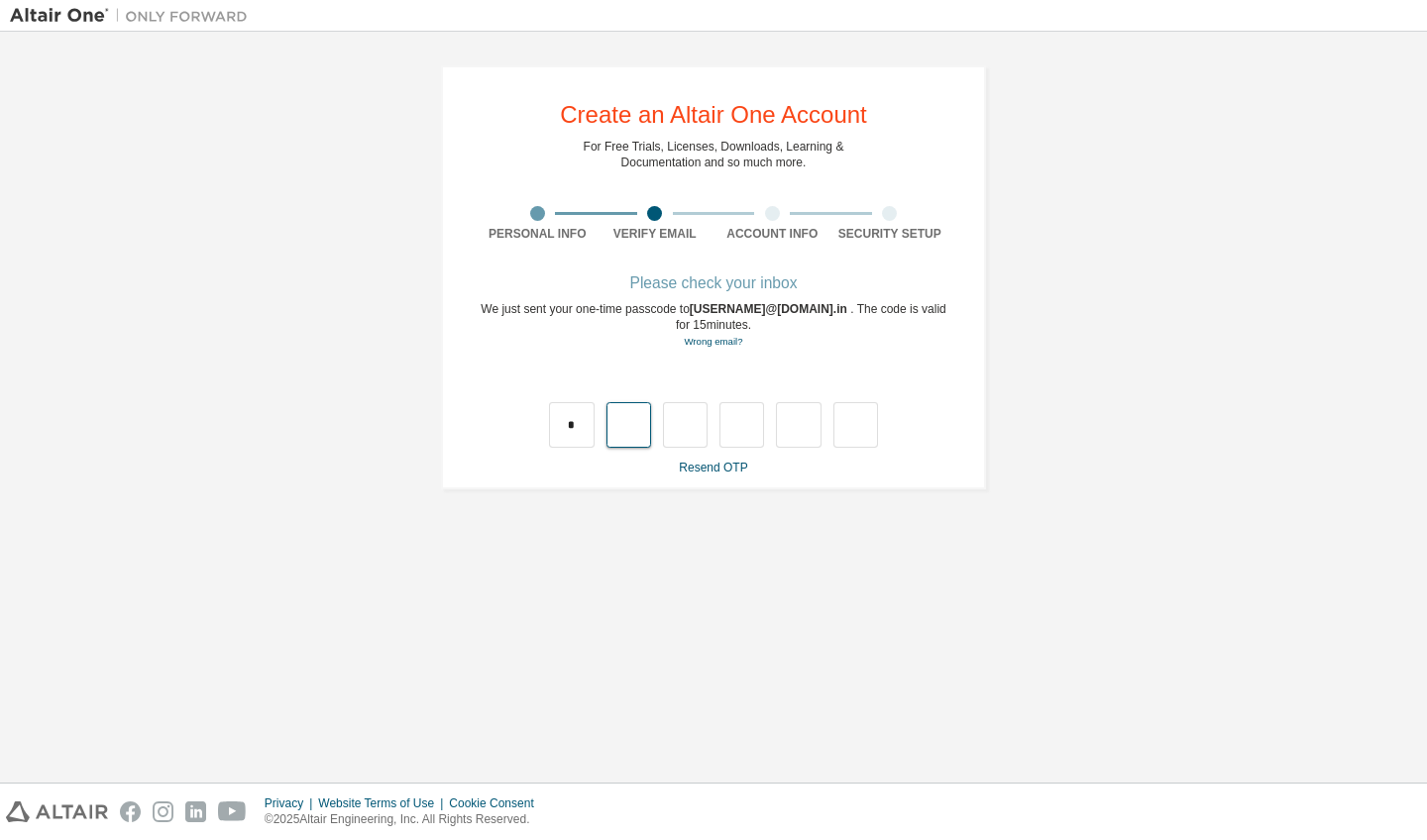type on "*" 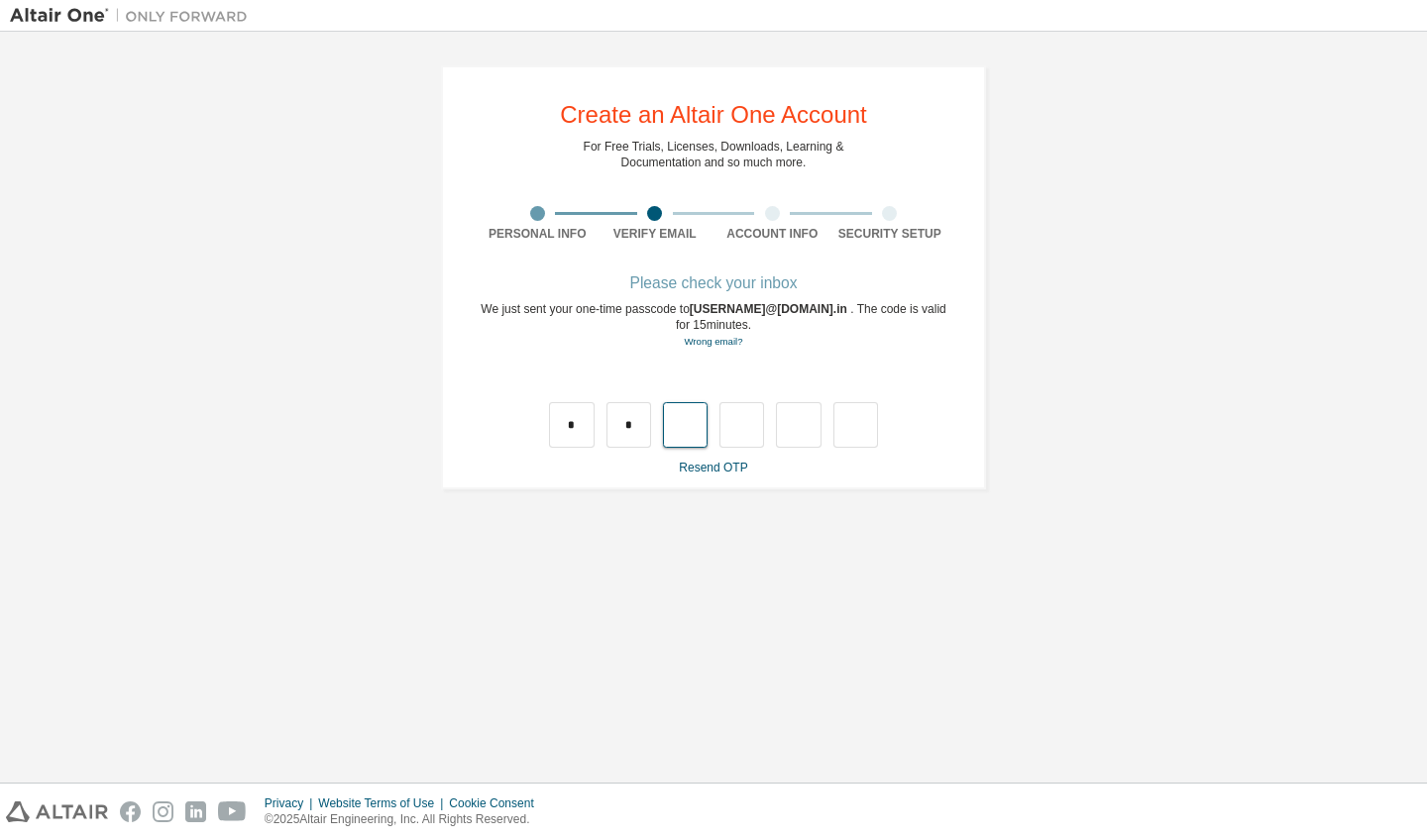 type on "*" 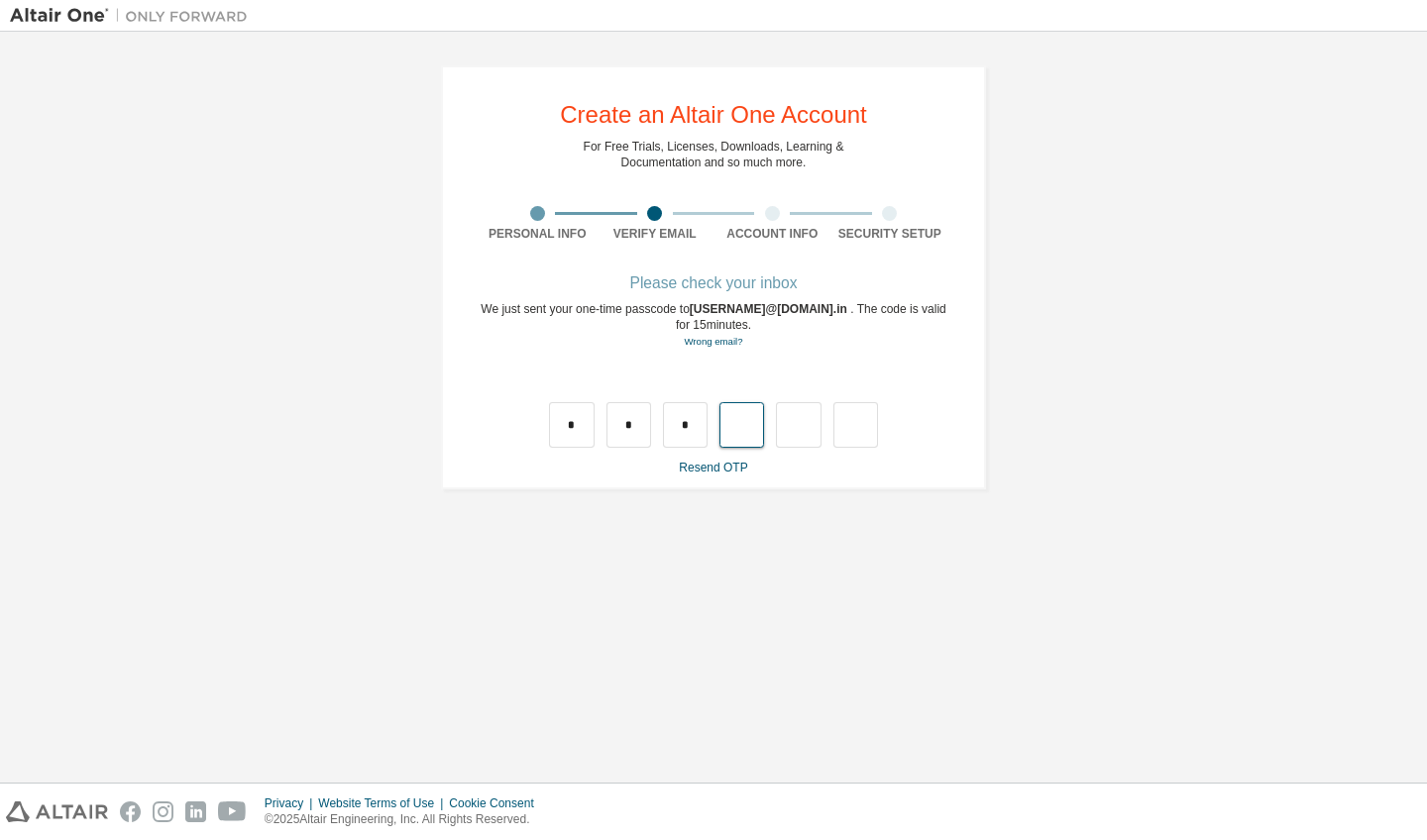 type on "*" 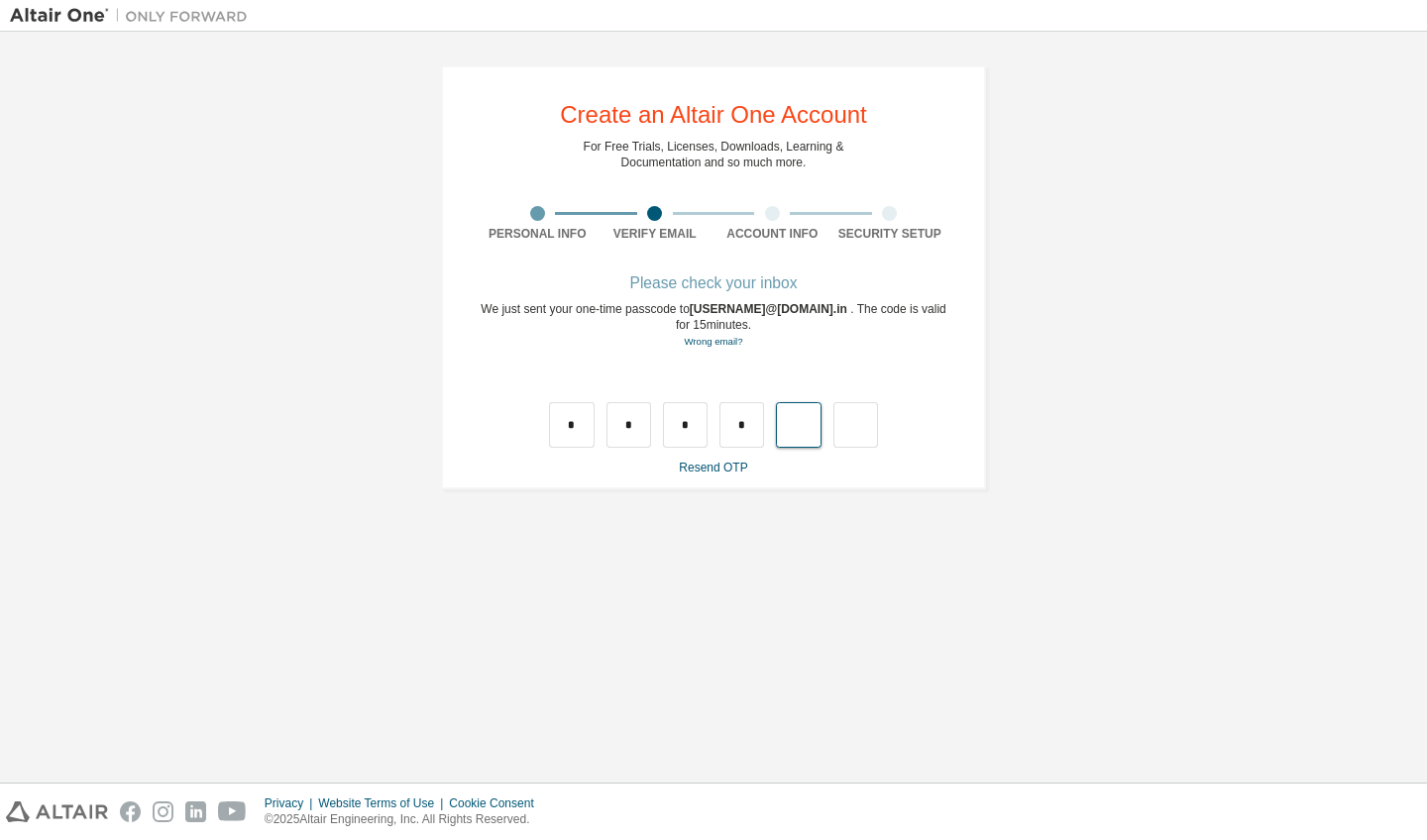 type on "*" 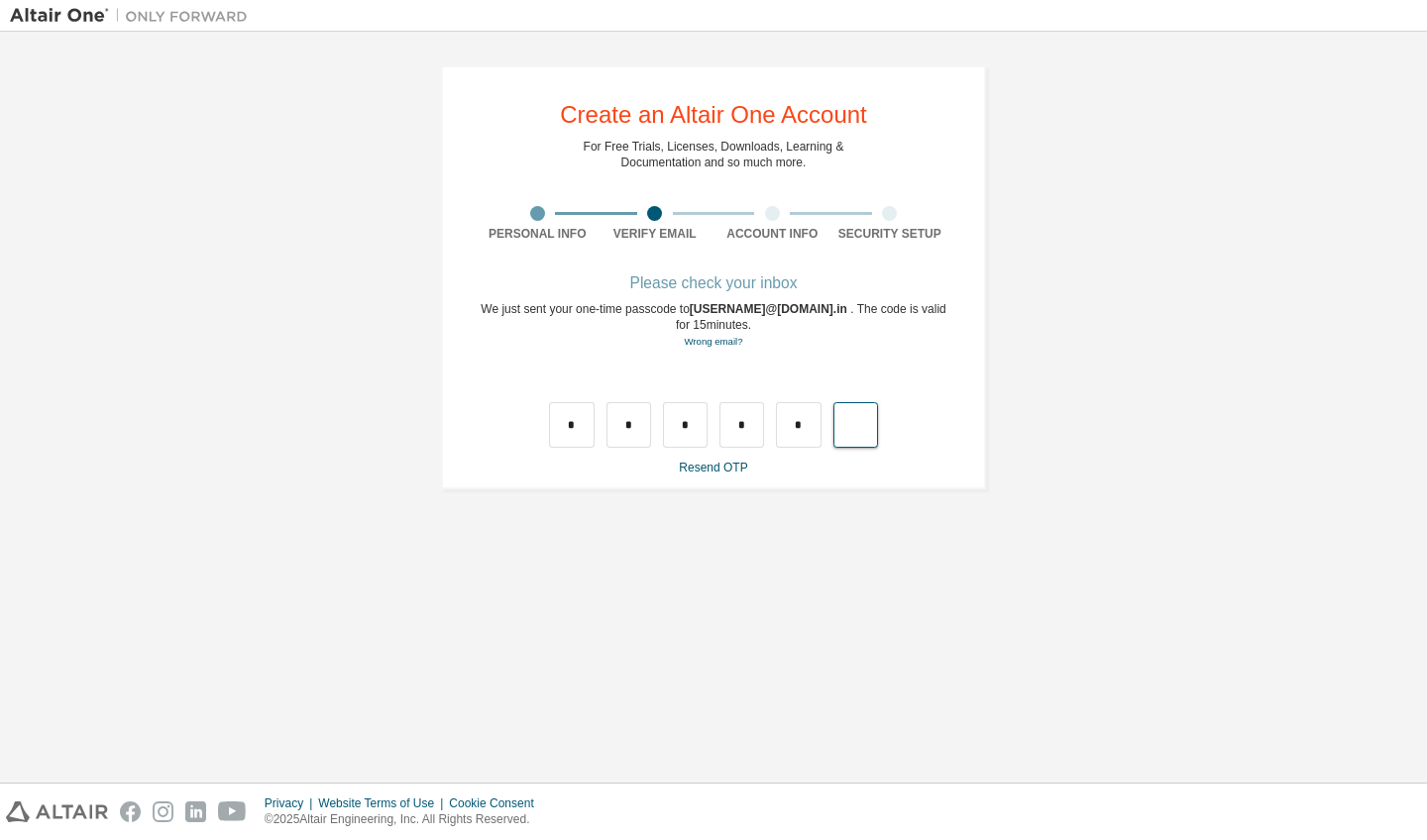 type on "*" 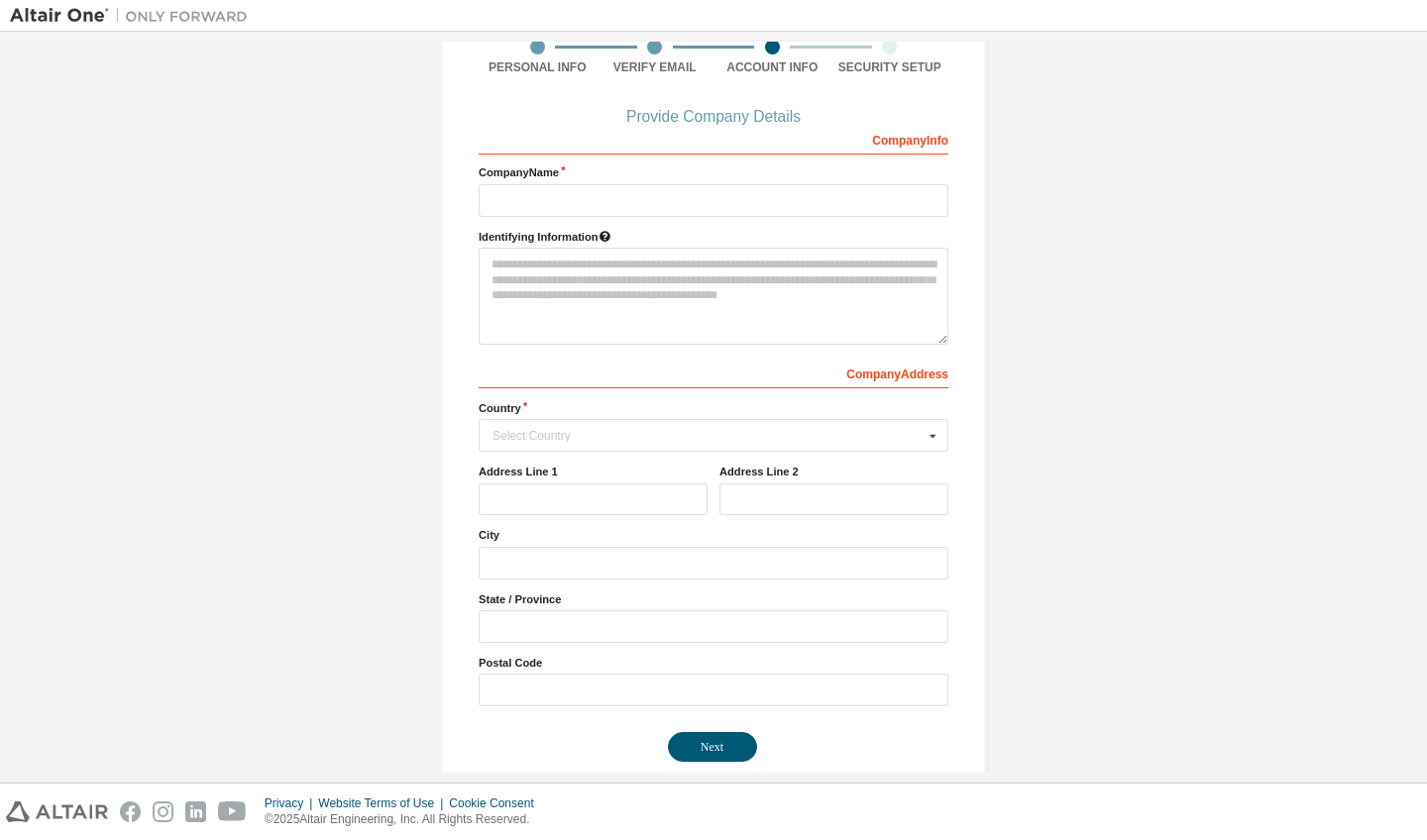scroll, scrollTop: 211, scrollLeft: 0, axis: vertical 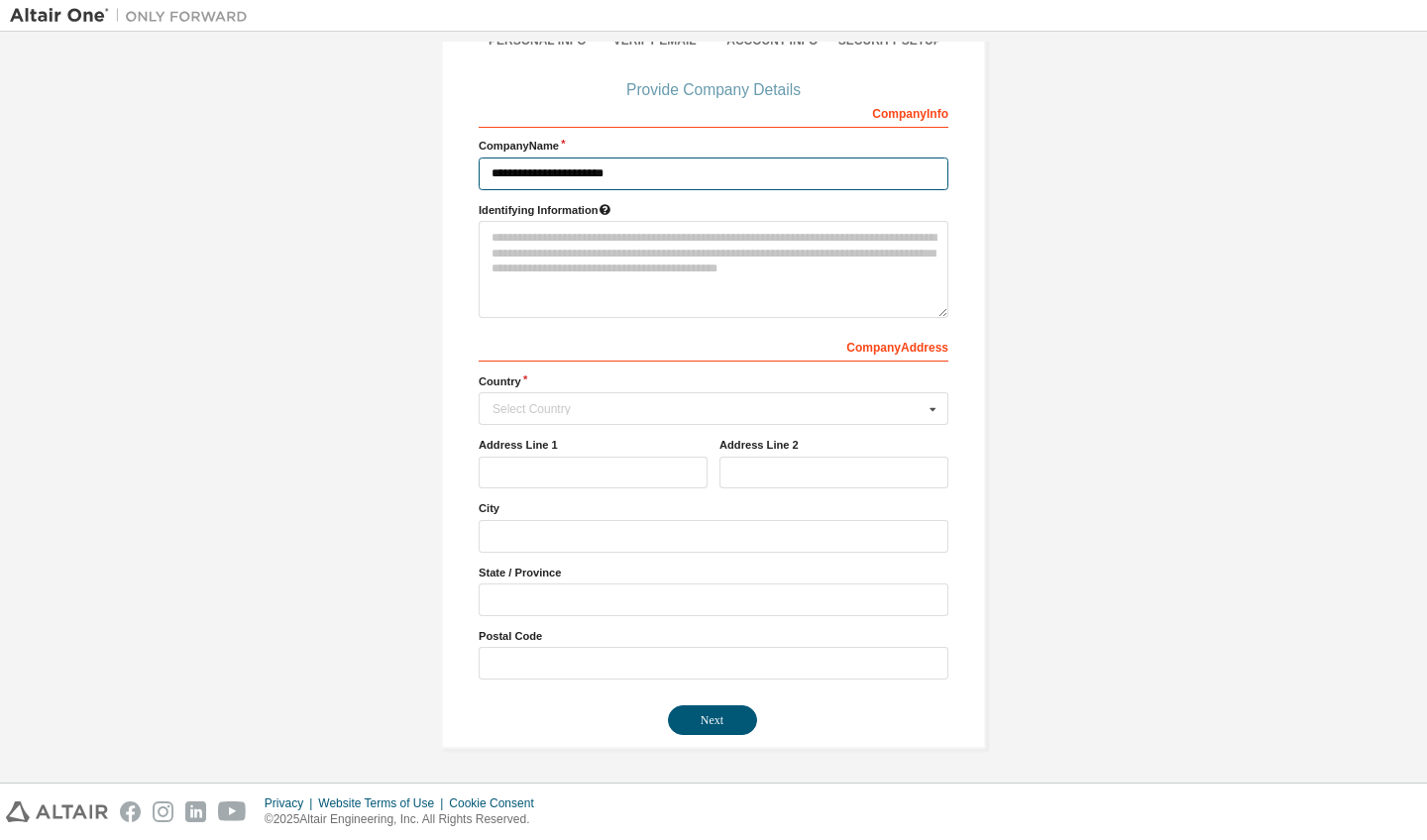 click on "**********" at bounding box center [714, 173] 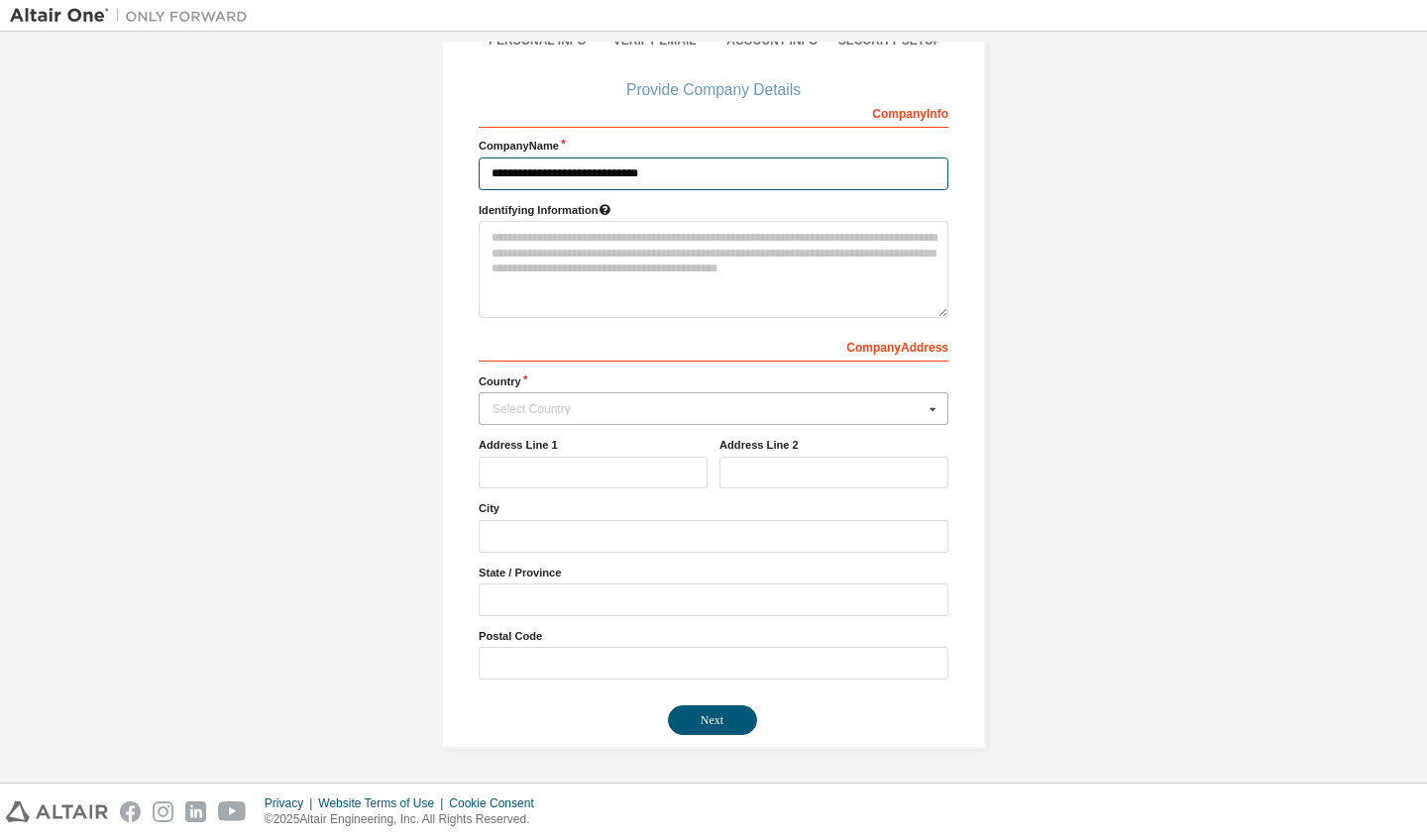 type on "**********" 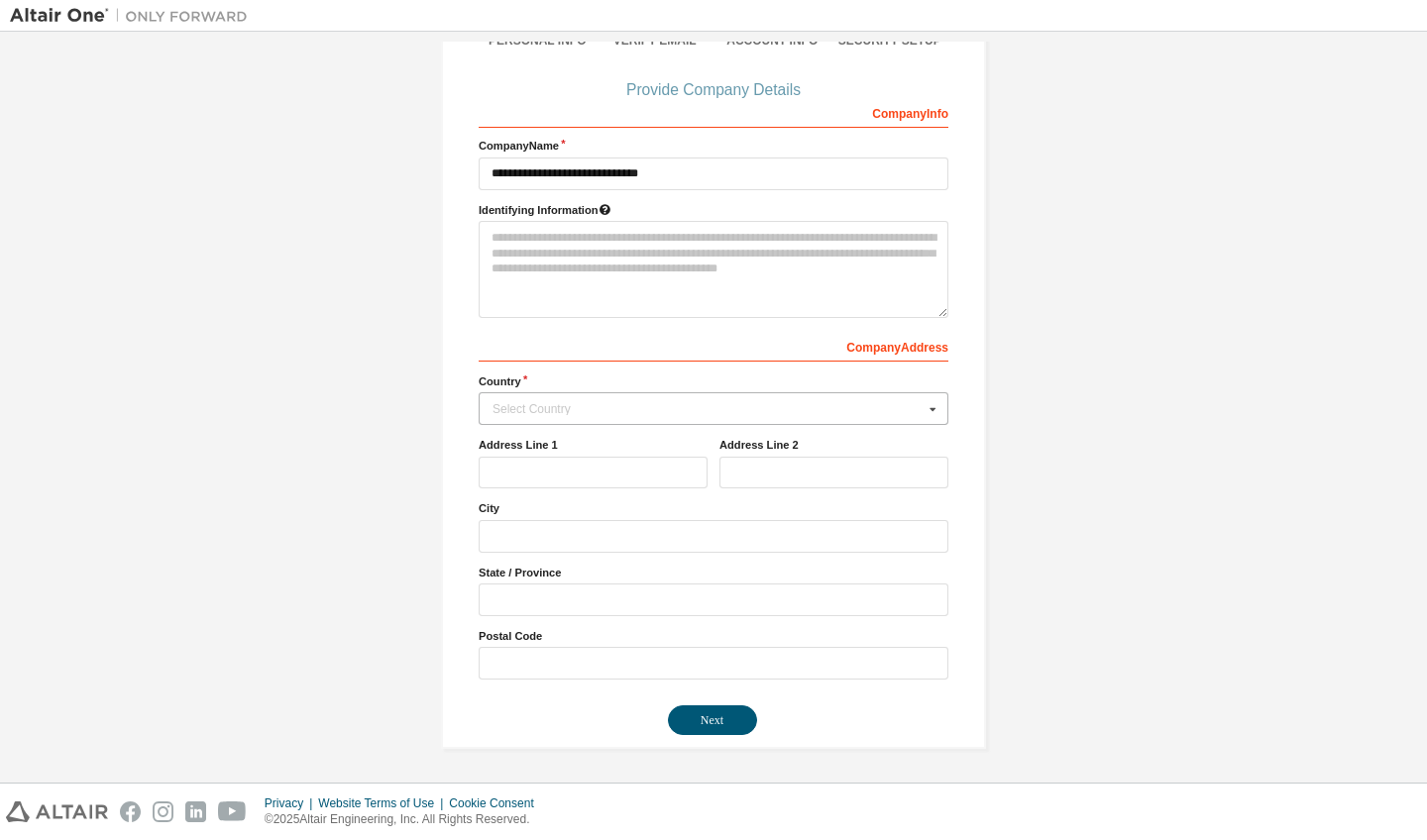 click on "Select Country" at bounding box center [708, 409] 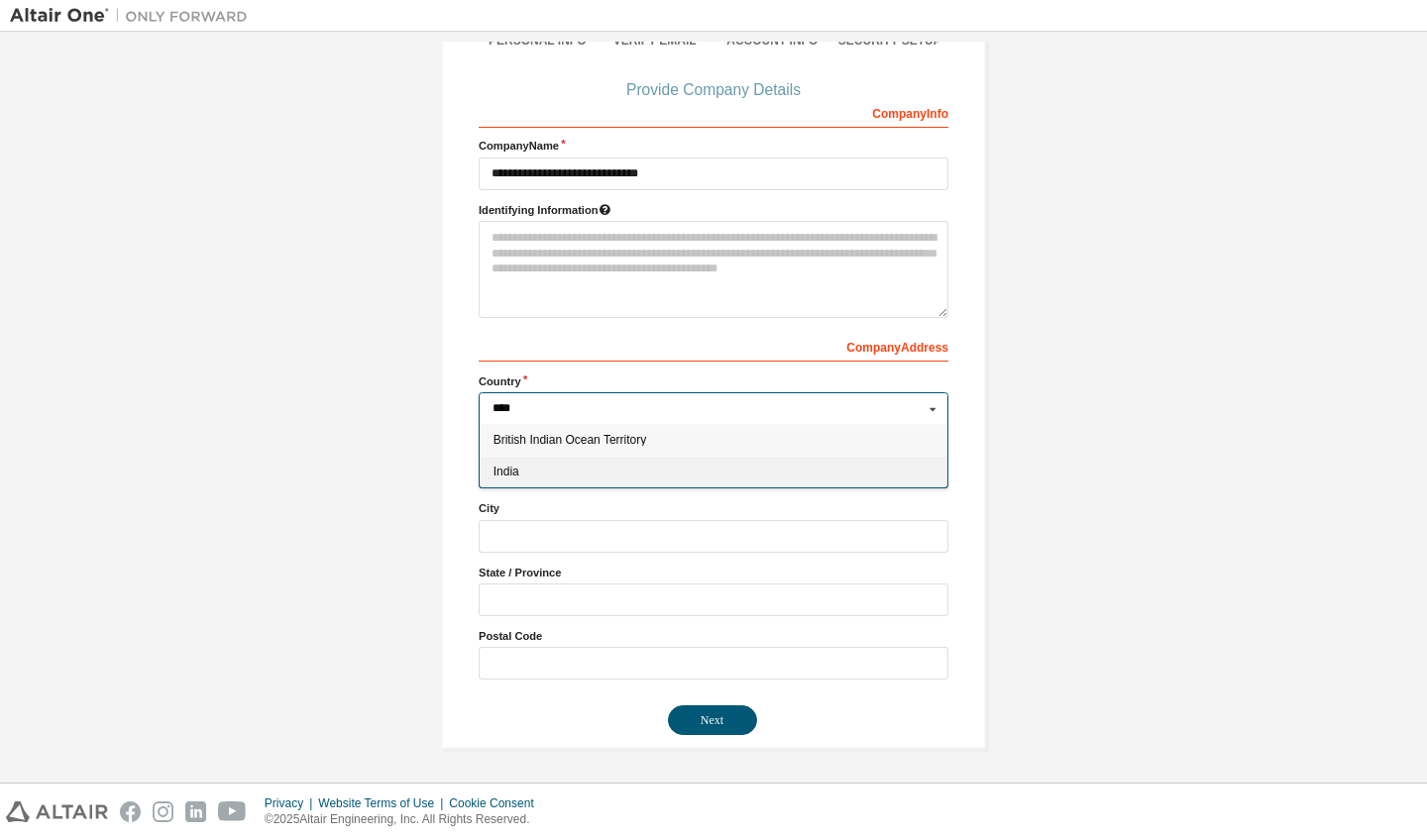 type on "****" 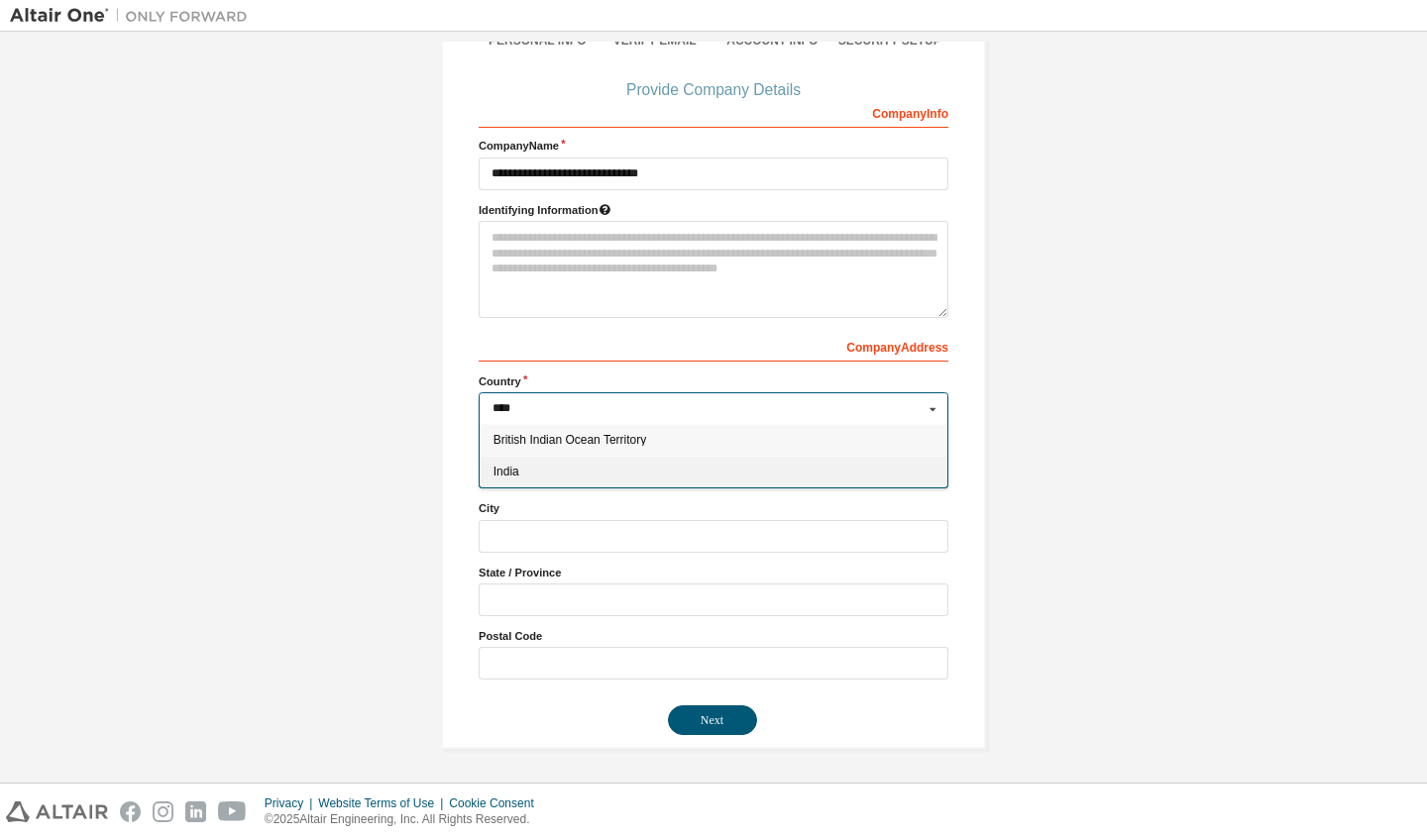 click on "India" at bounding box center [714, 472] 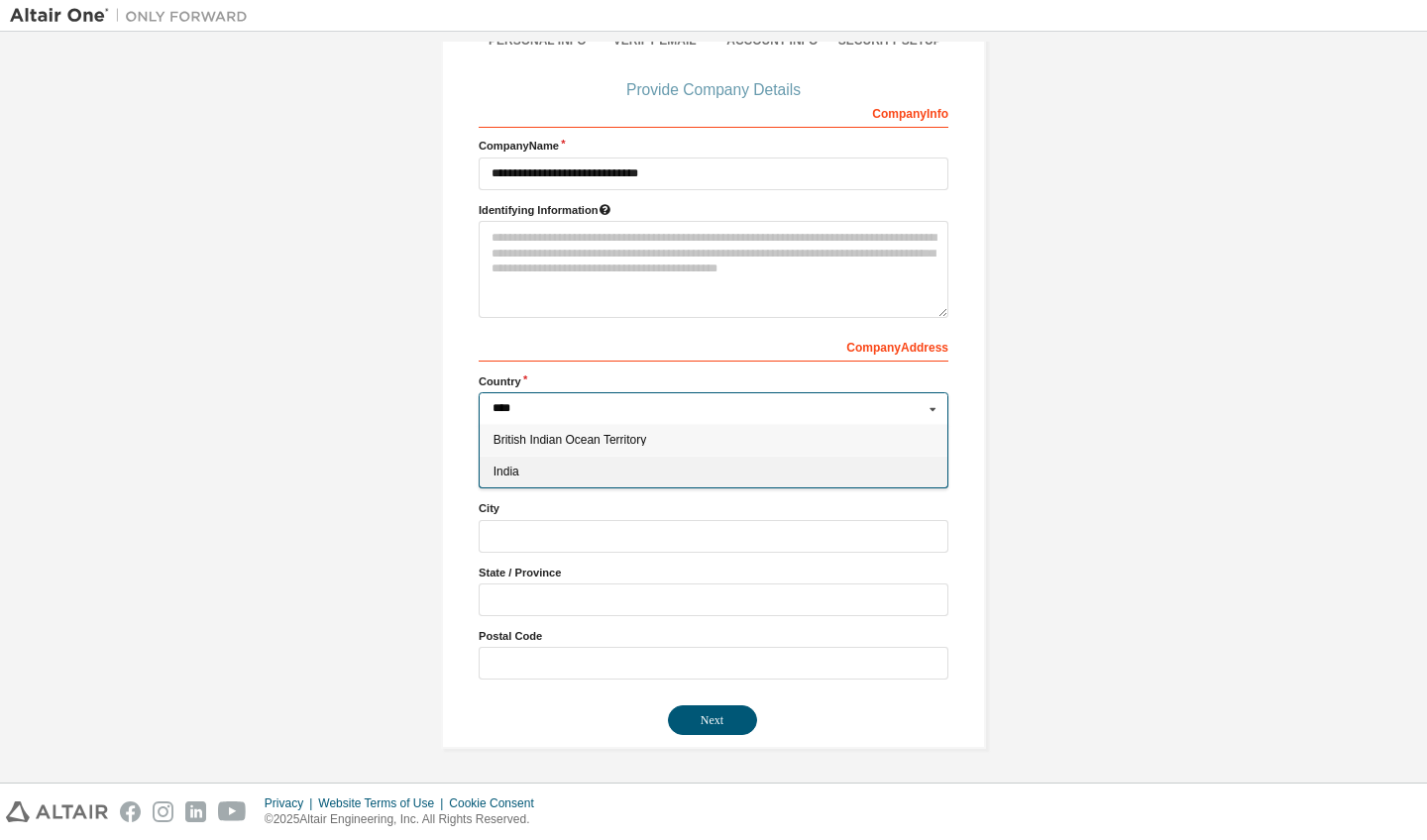 type on "***" 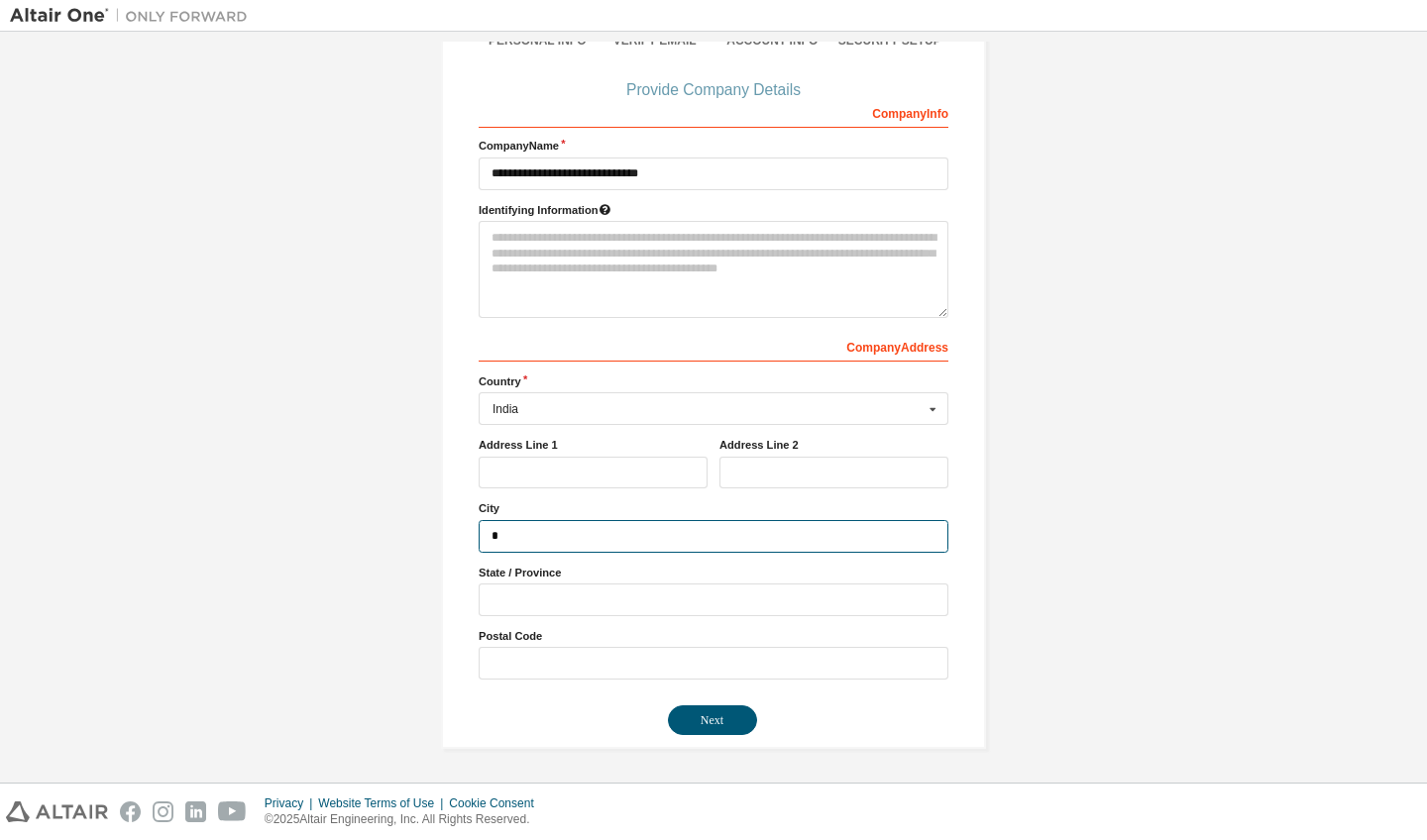 scroll, scrollTop: 203, scrollLeft: 0, axis: vertical 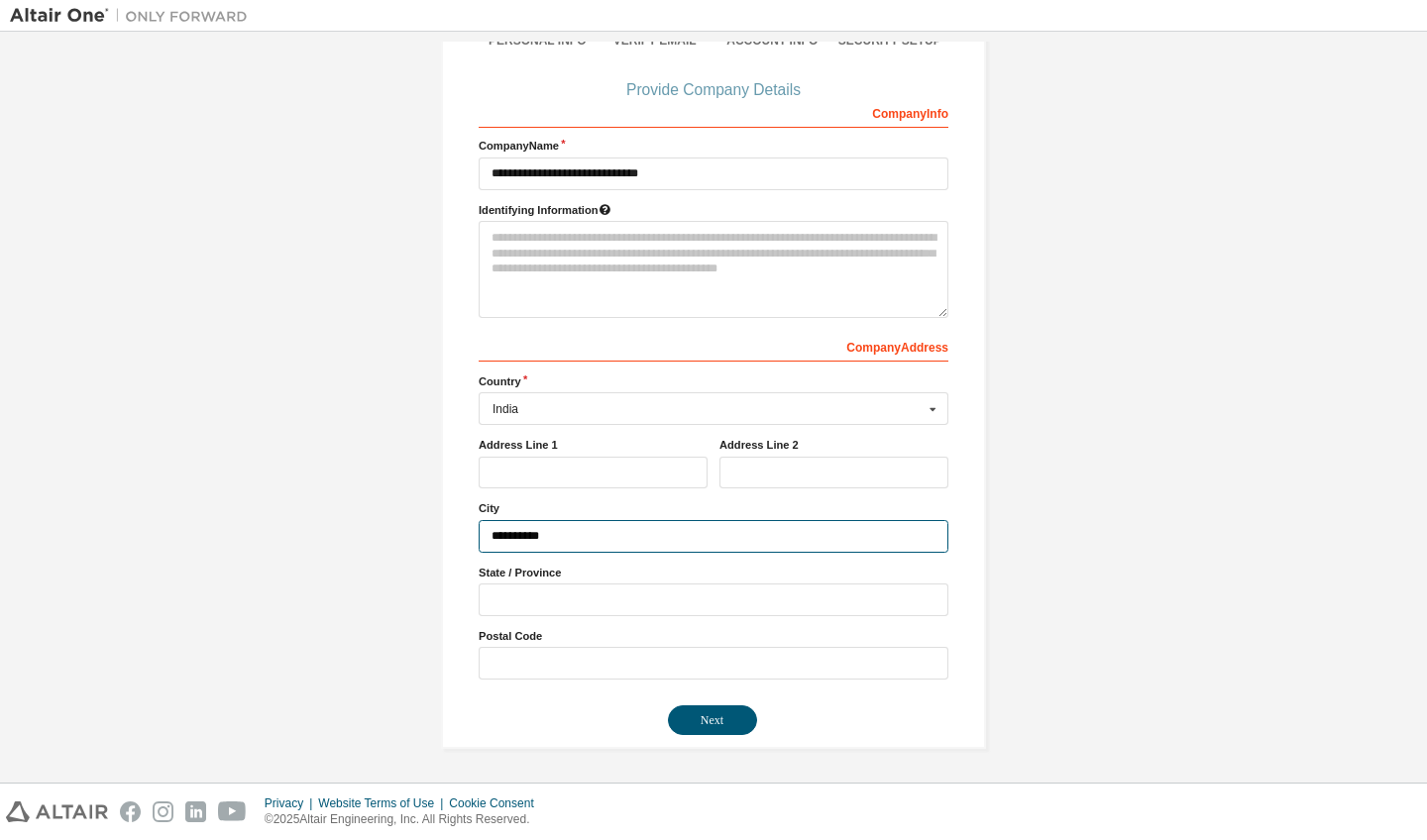 type on "**********" 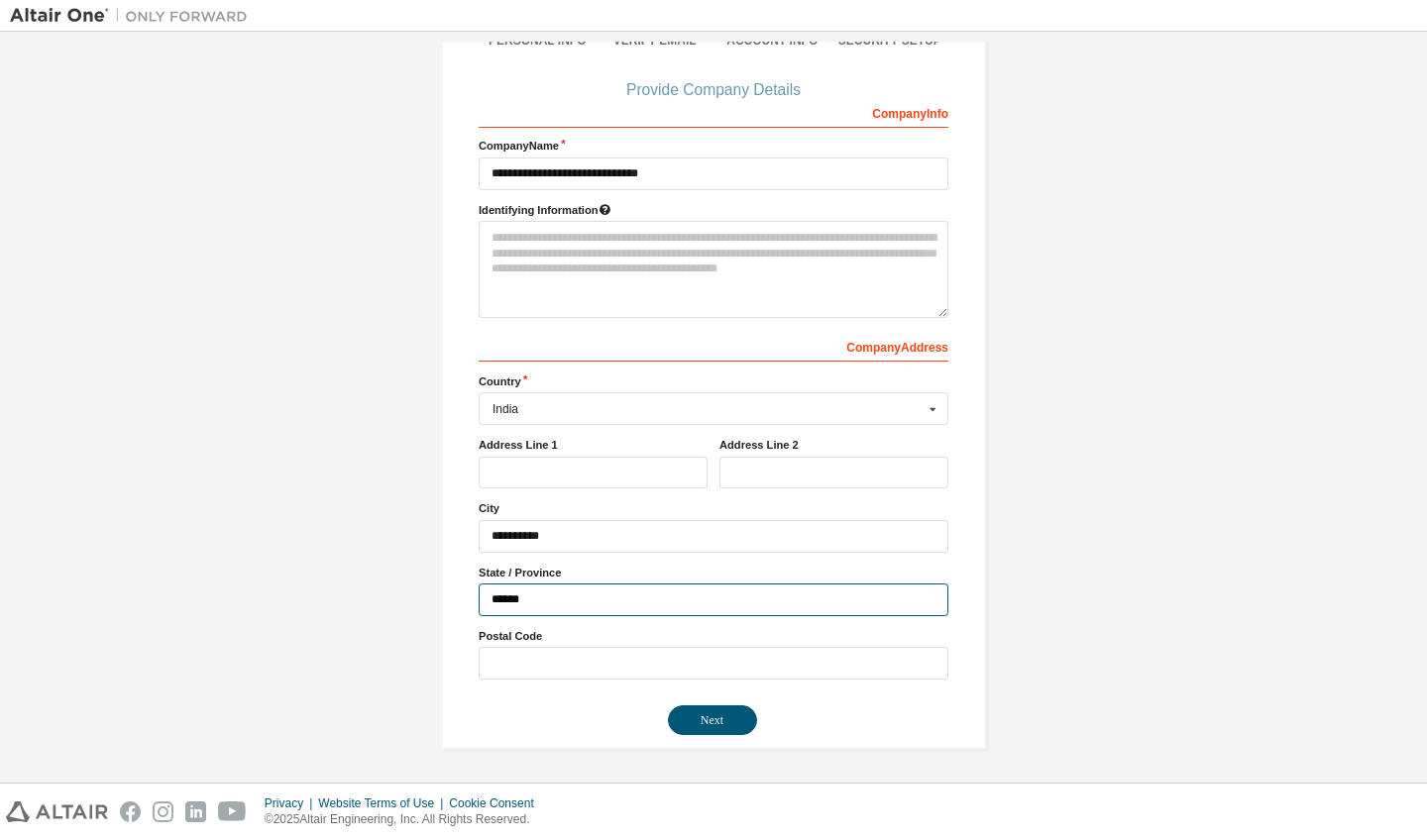 type on "******" 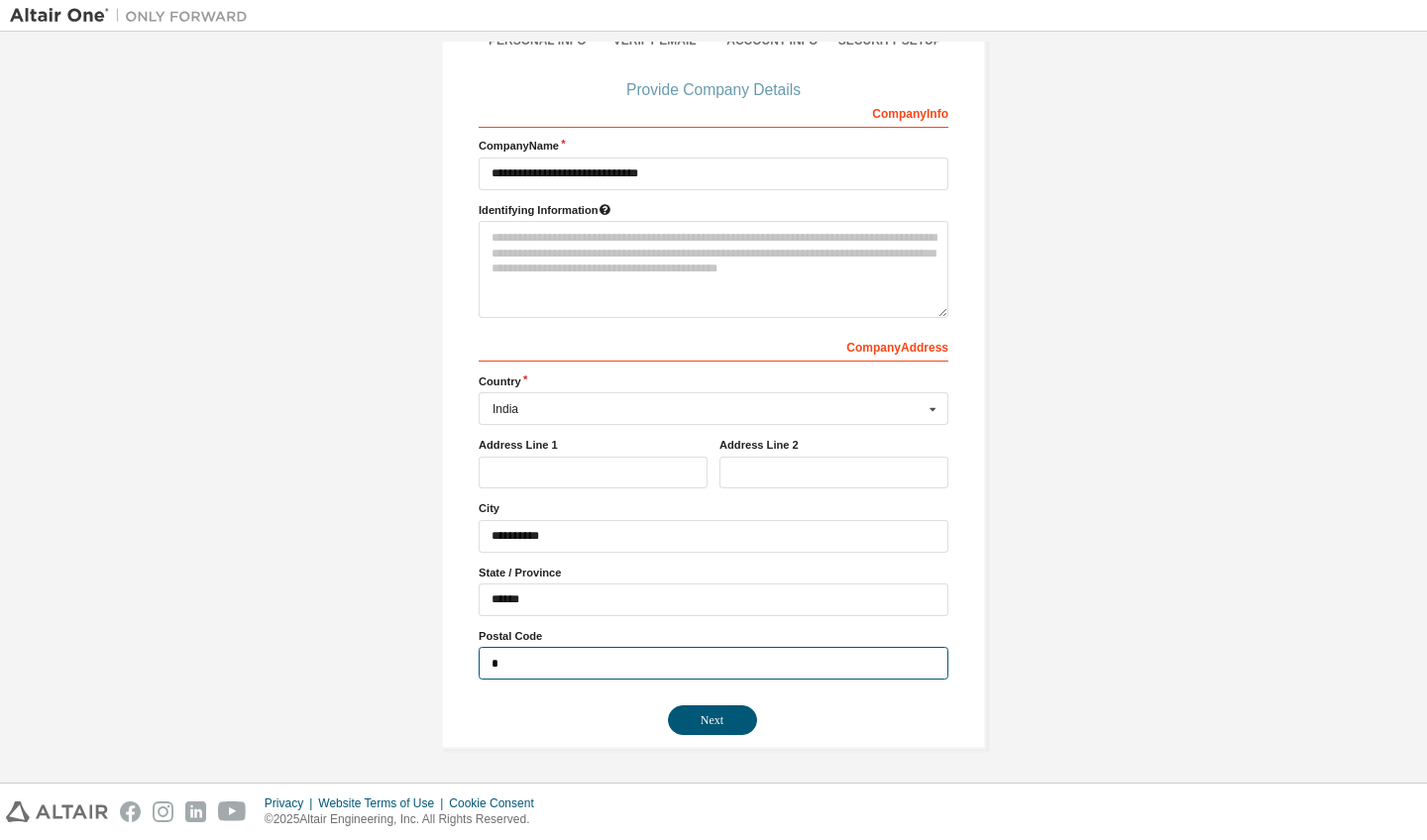 scroll, scrollTop: 199, scrollLeft: 0, axis: vertical 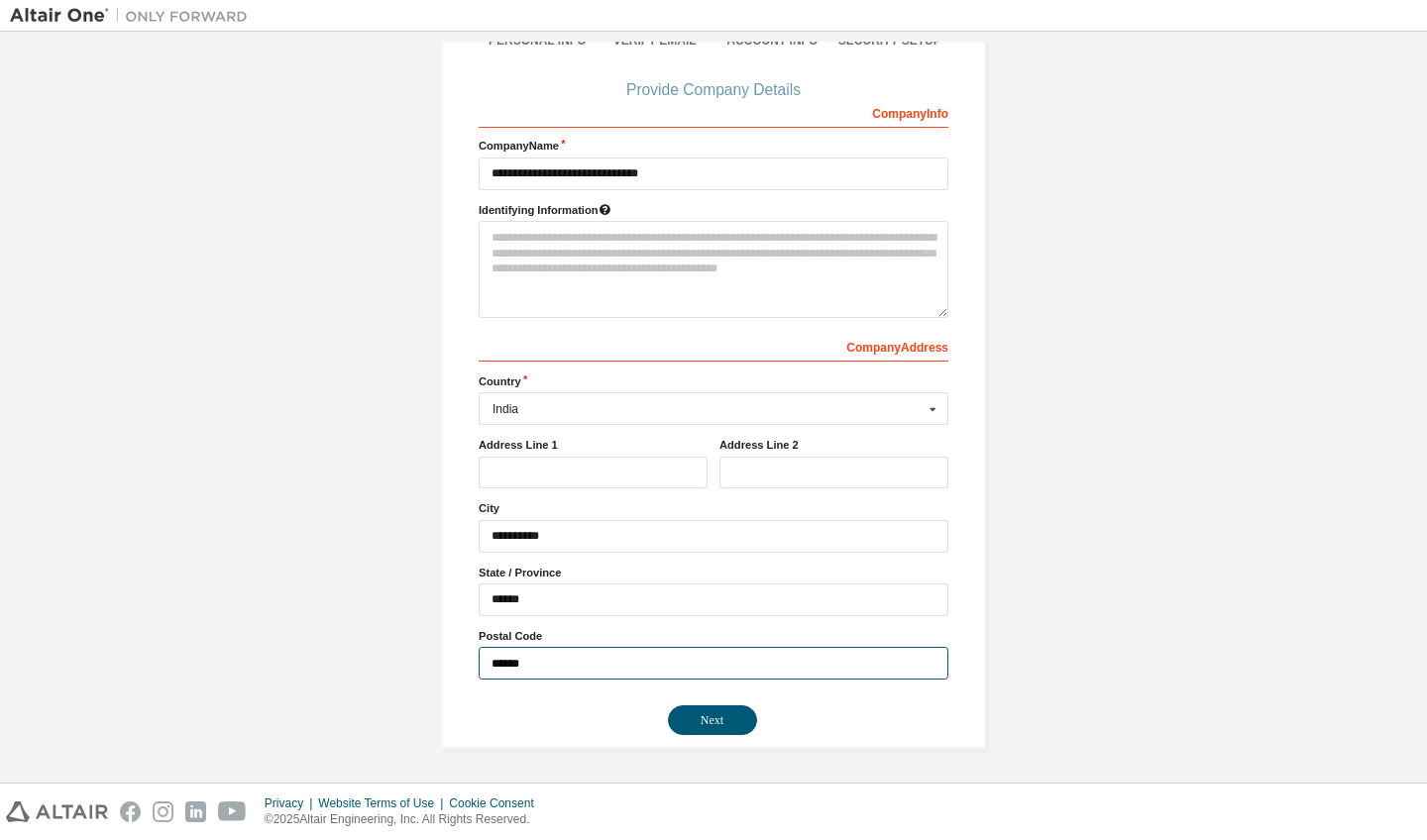 type on "******" 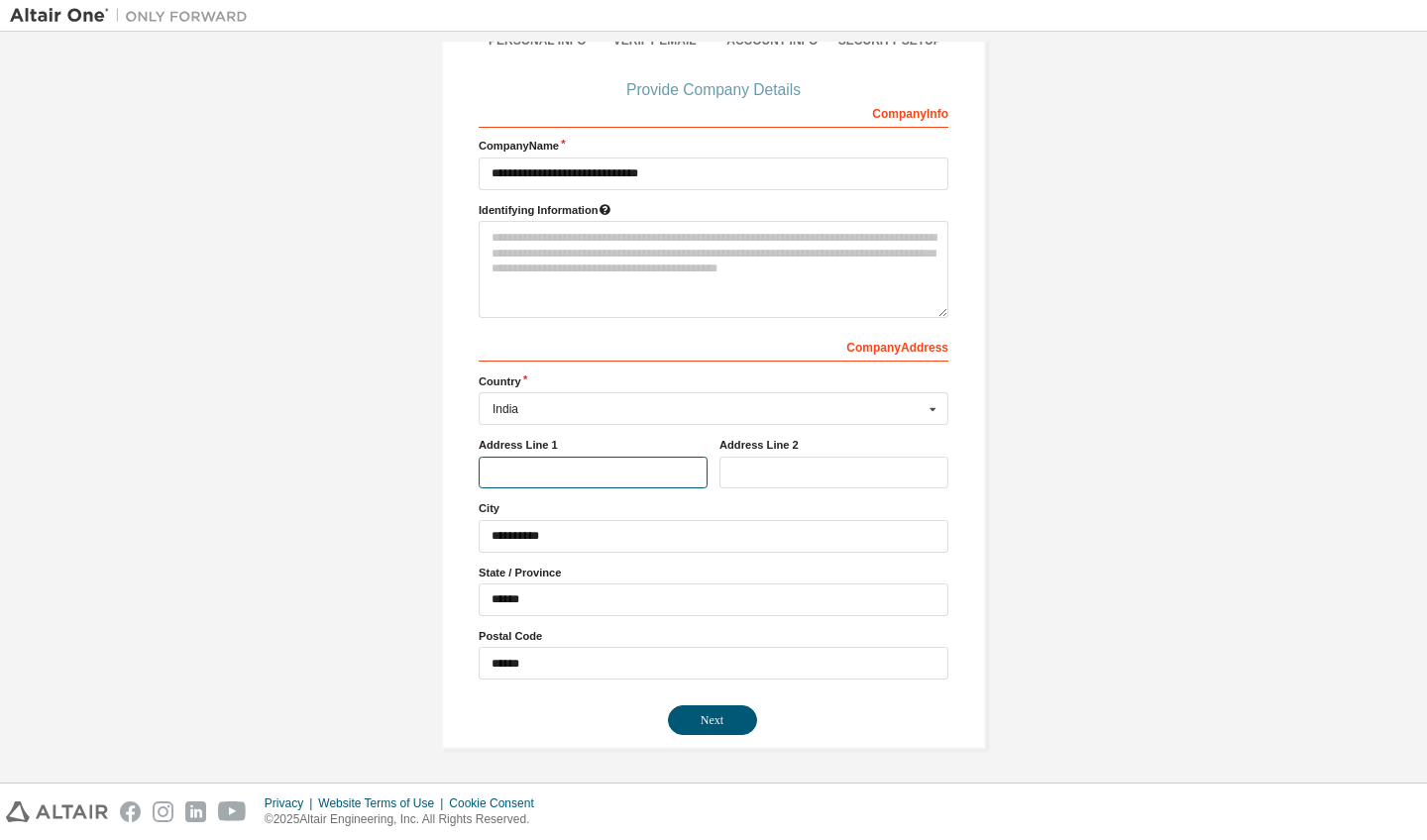 click at bounding box center (593, 472) 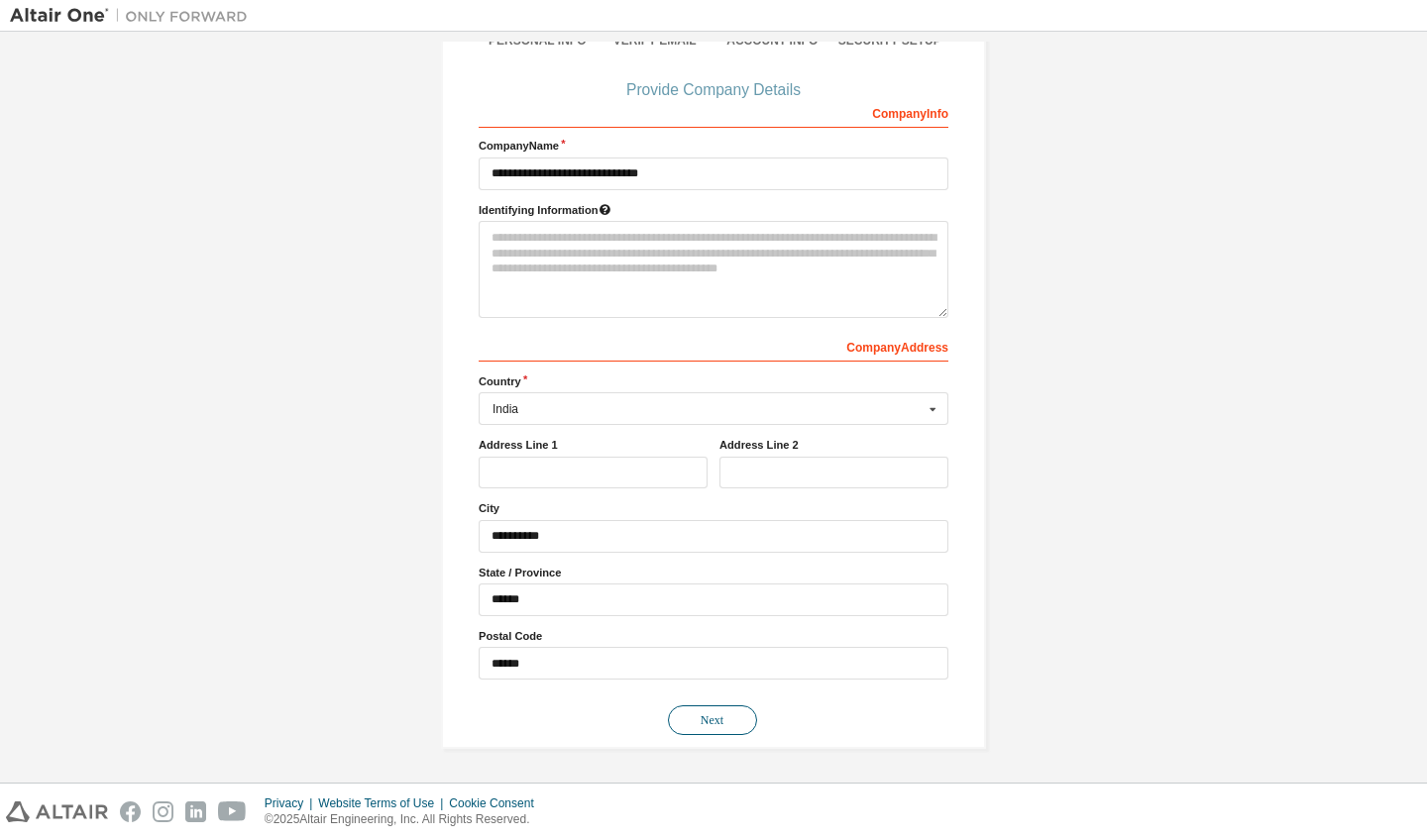 click on "Next" at bounding box center [713, 720] 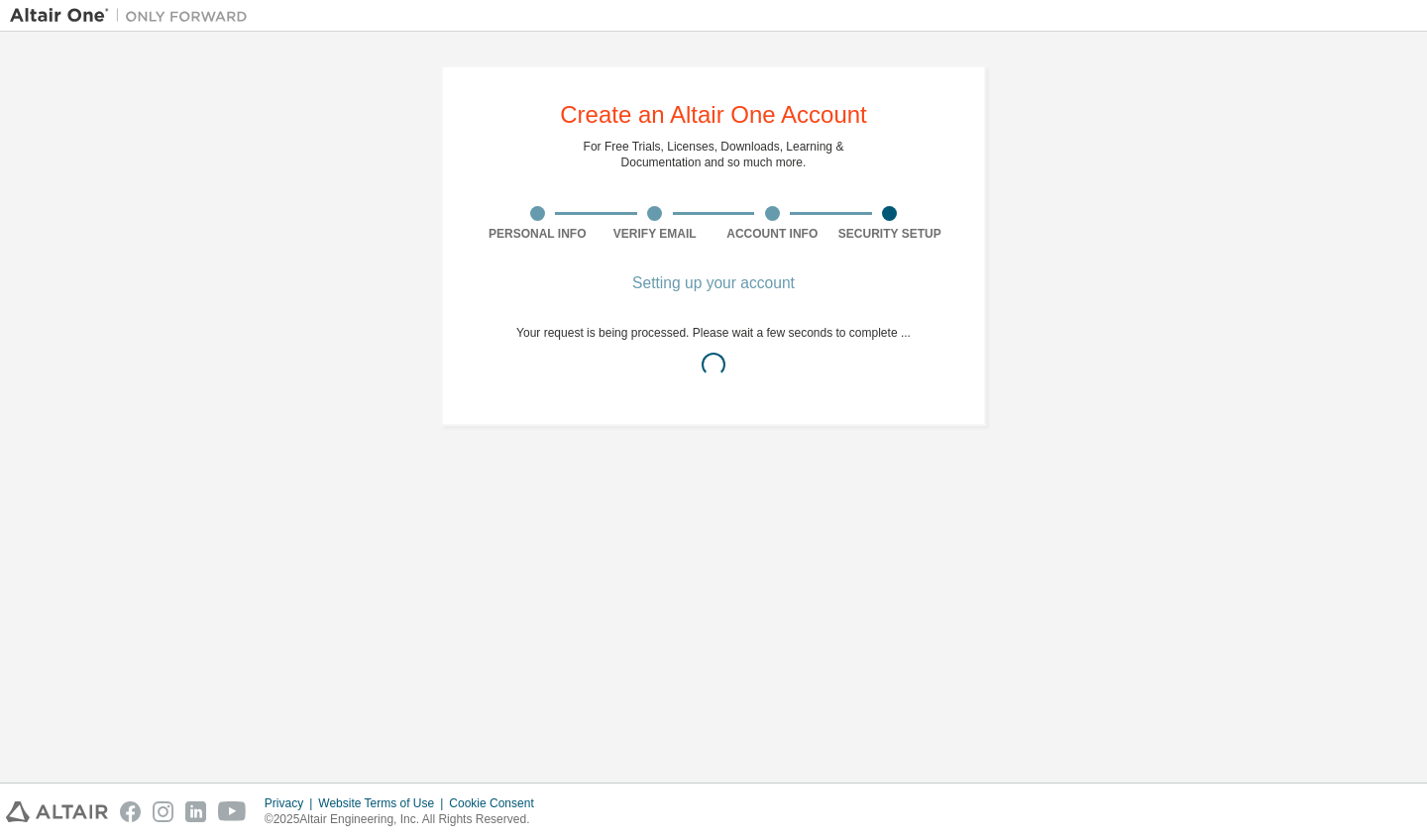 click on "Create an Altair One Account For Free Trials, Licenses, Downloads, Learning &  Documentation and so much more. Personal Info Verify Email Account Info Security Setup Setting up your account Your request is being processed. Please wait a few seconds to complete ..." at bounding box center (714, 407) 